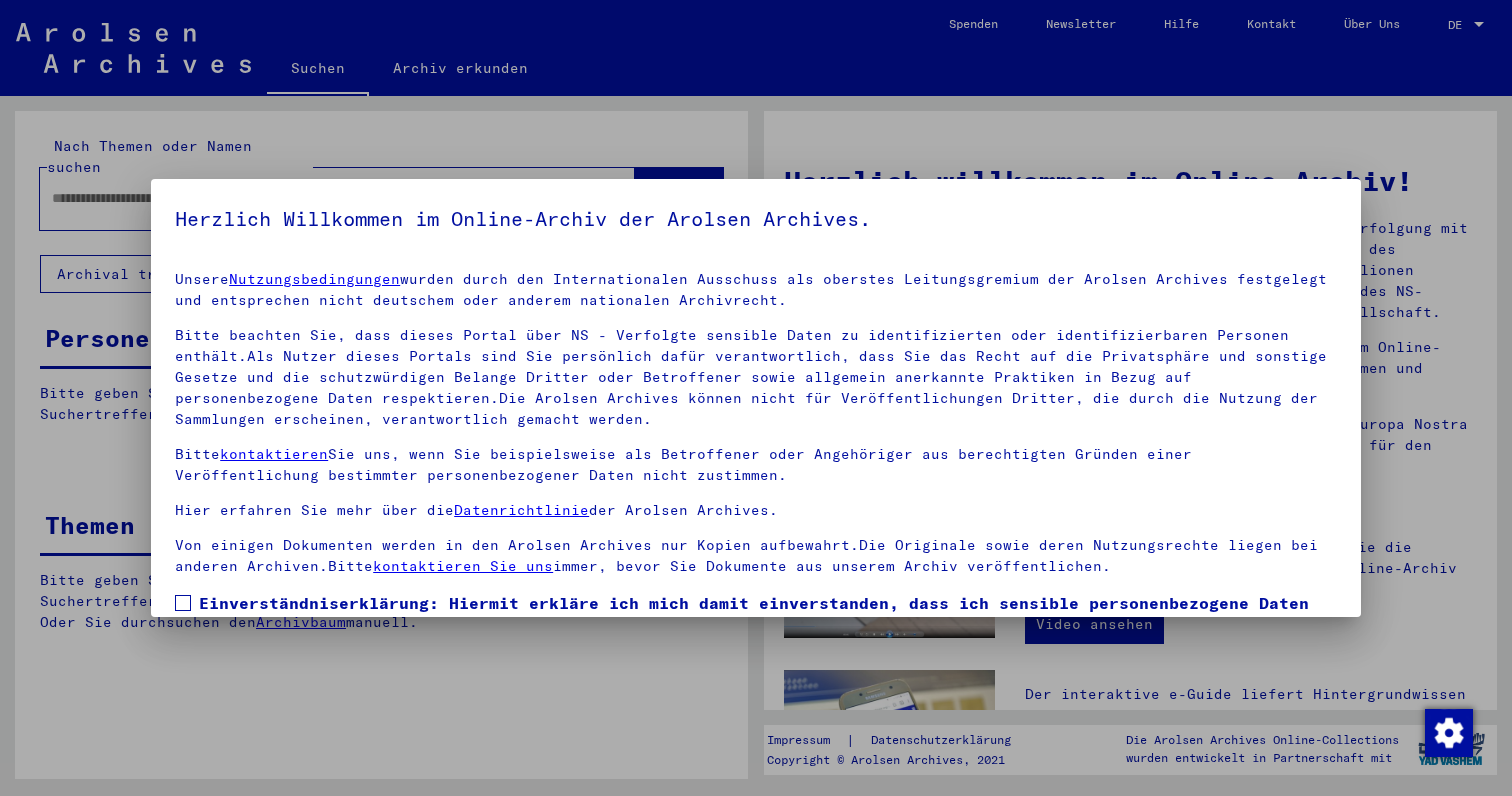 scroll, scrollTop: 0, scrollLeft: 0, axis: both 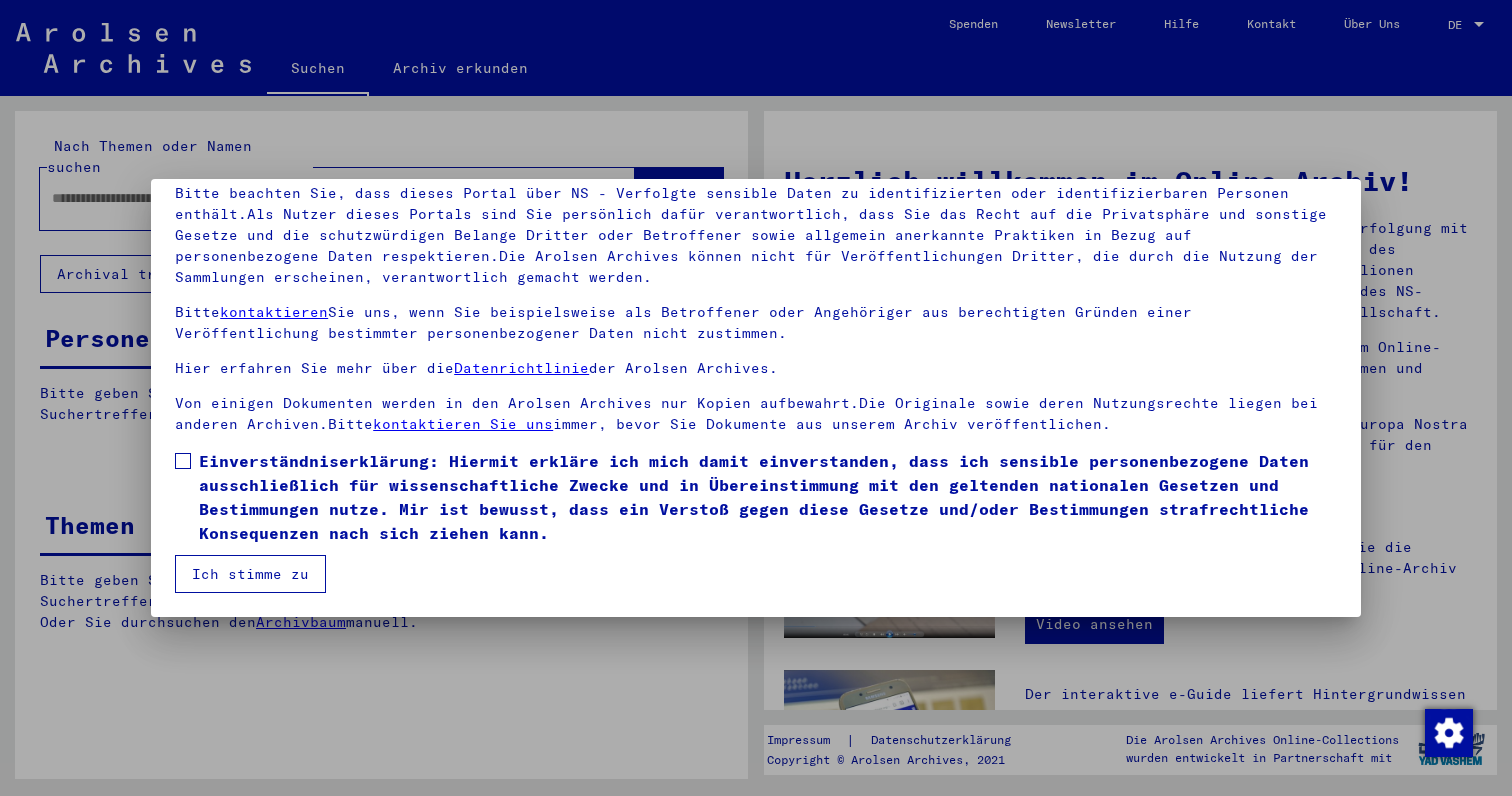 click at bounding box center [183, 461] 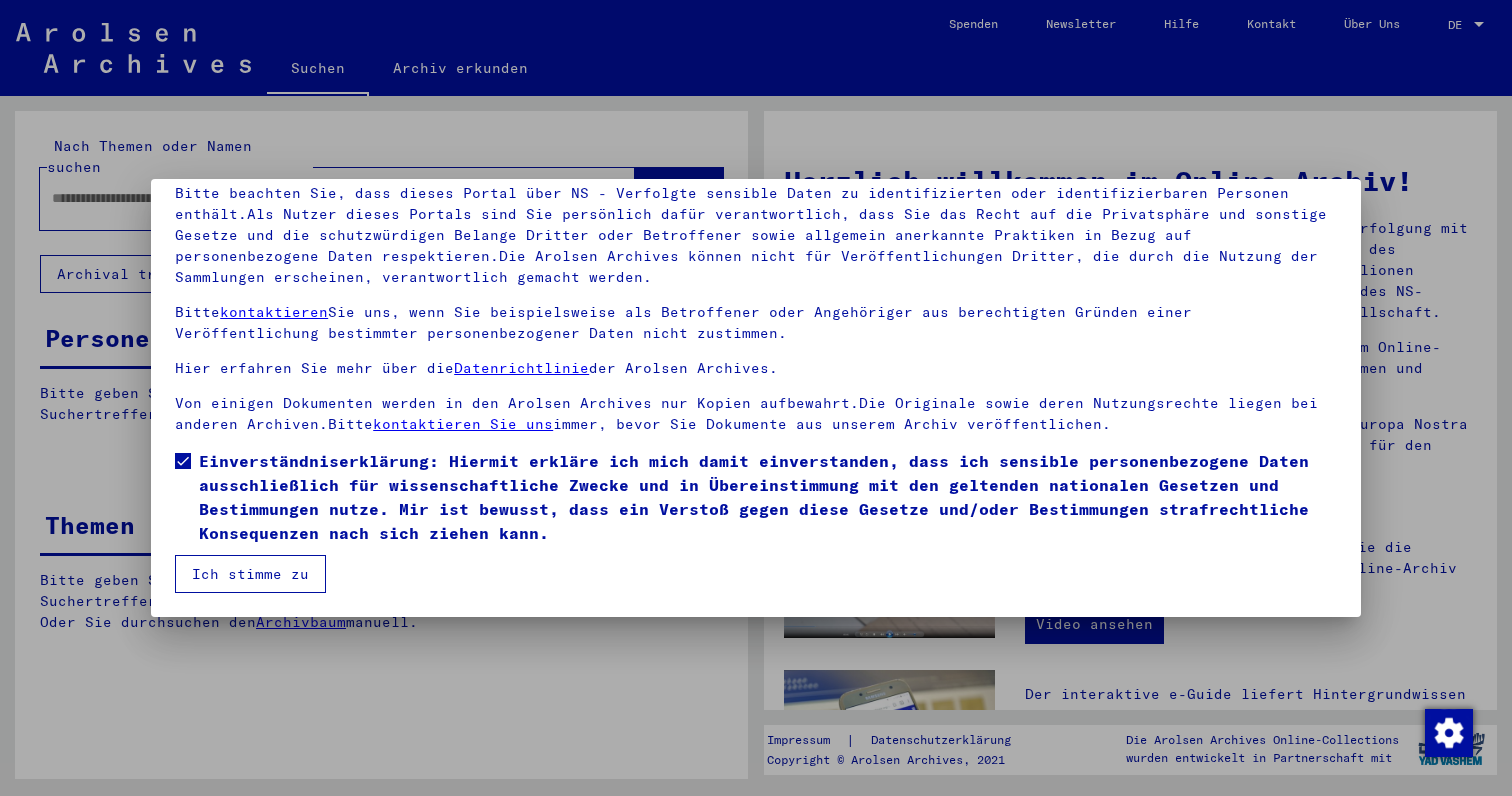 click on "Ich stimme zu" at bounding box center (250, 574) 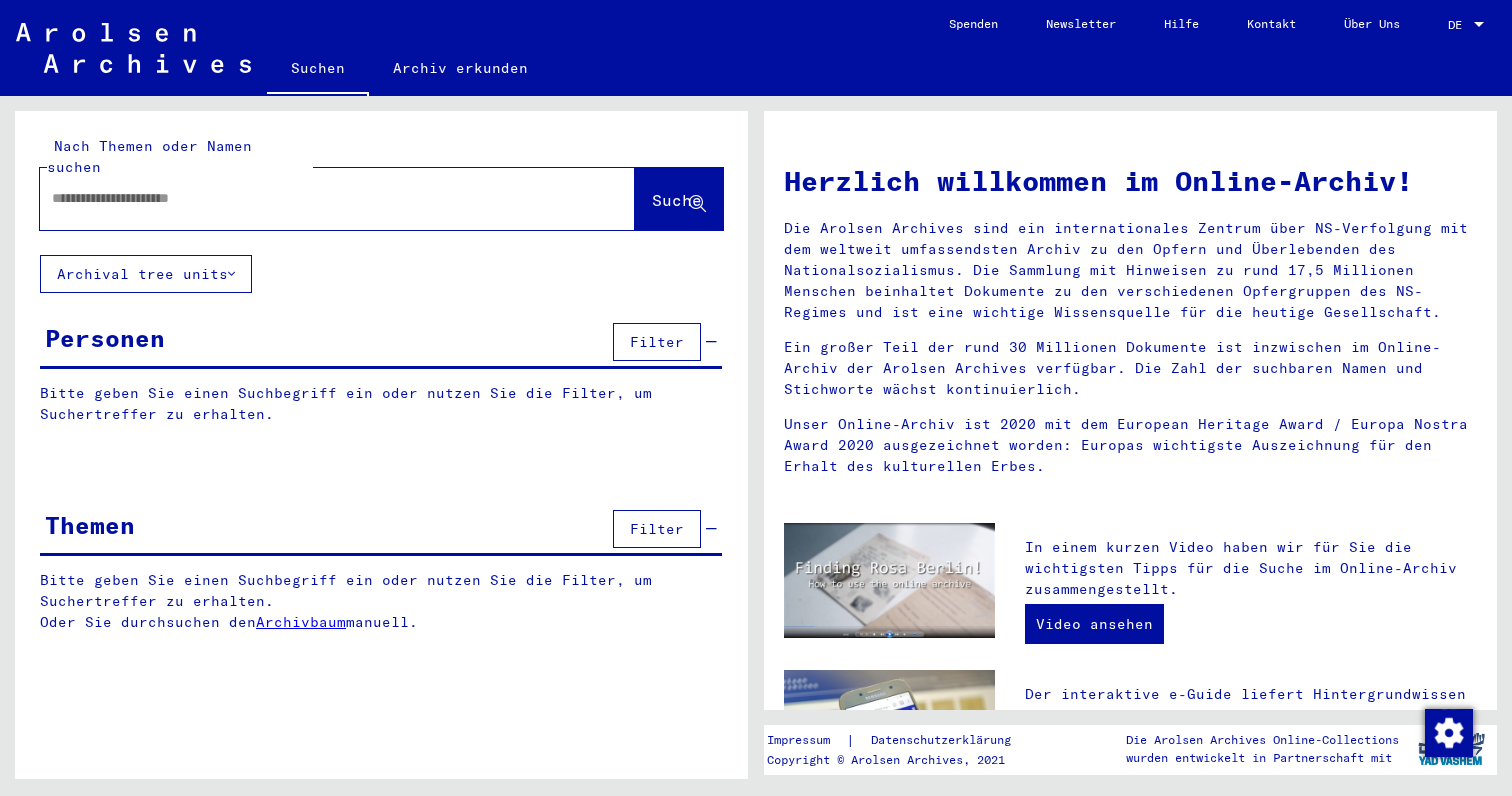 click 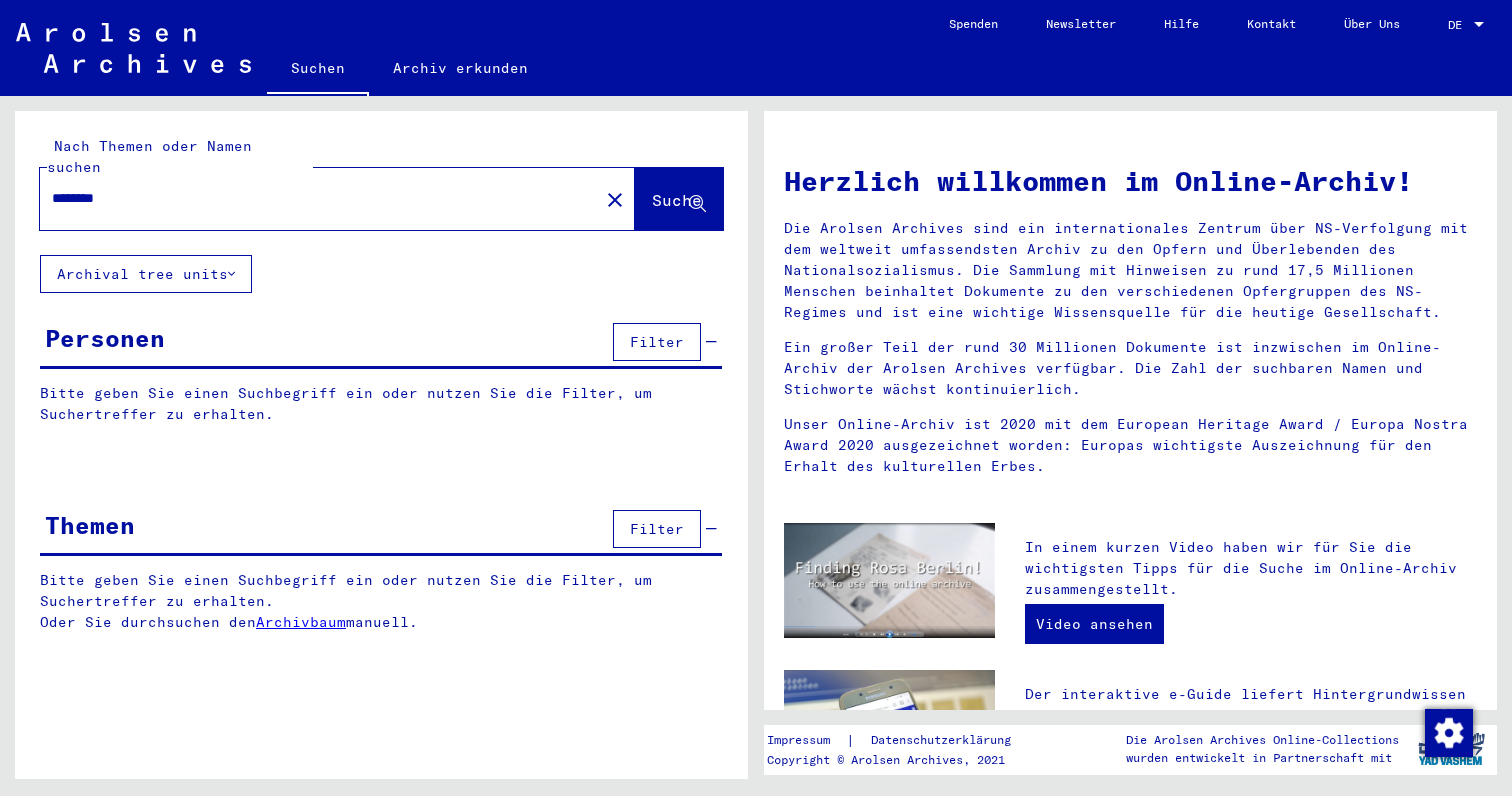 type on "********" 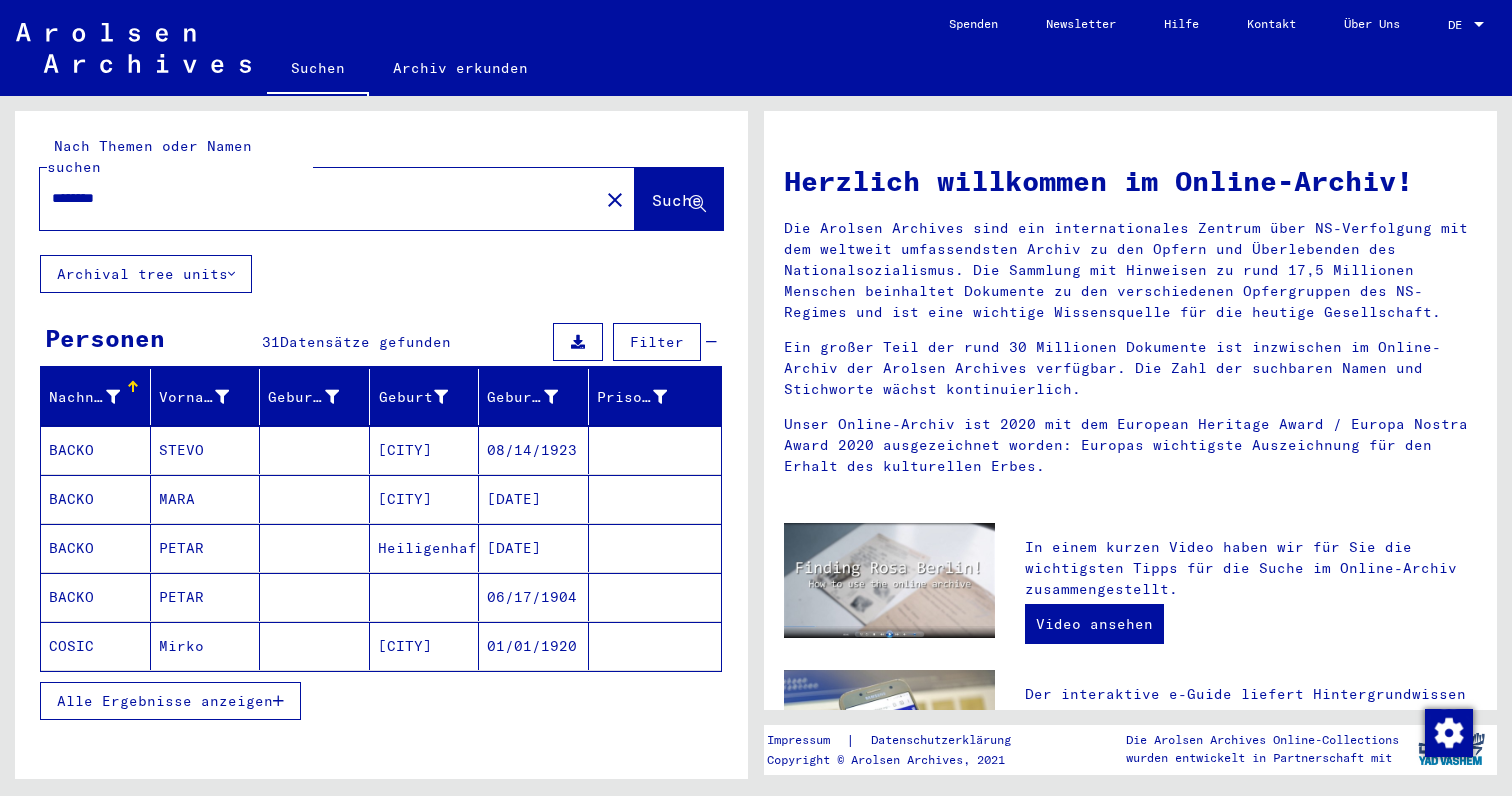 click on "Alle Ergebnisse anzeigen" at bounding box center [170, 701] 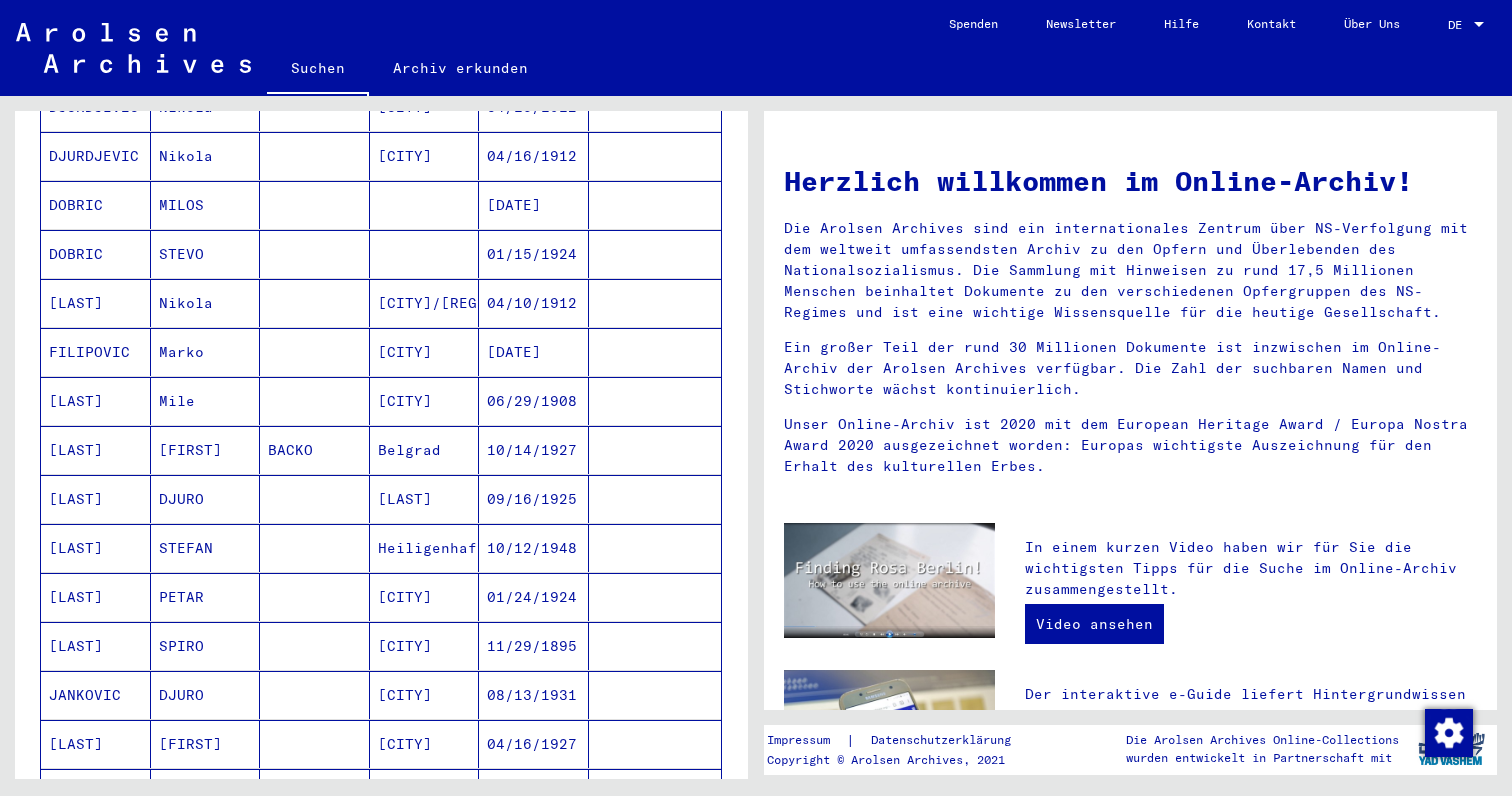 scroll, scrollTop: 603, scrollLeft: 0, axis: vertical 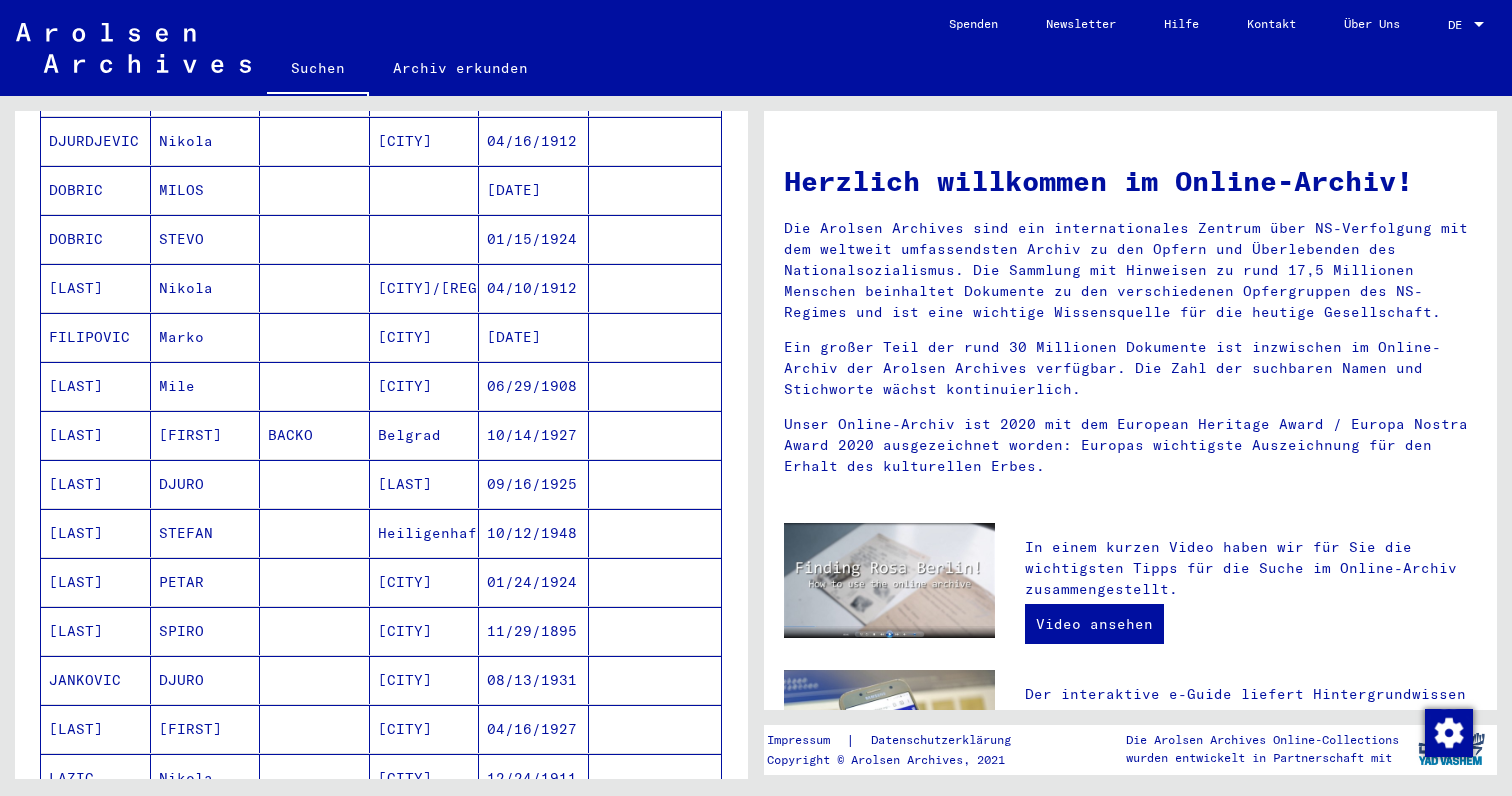click on "BACKO" at bounding box center (315, 484) 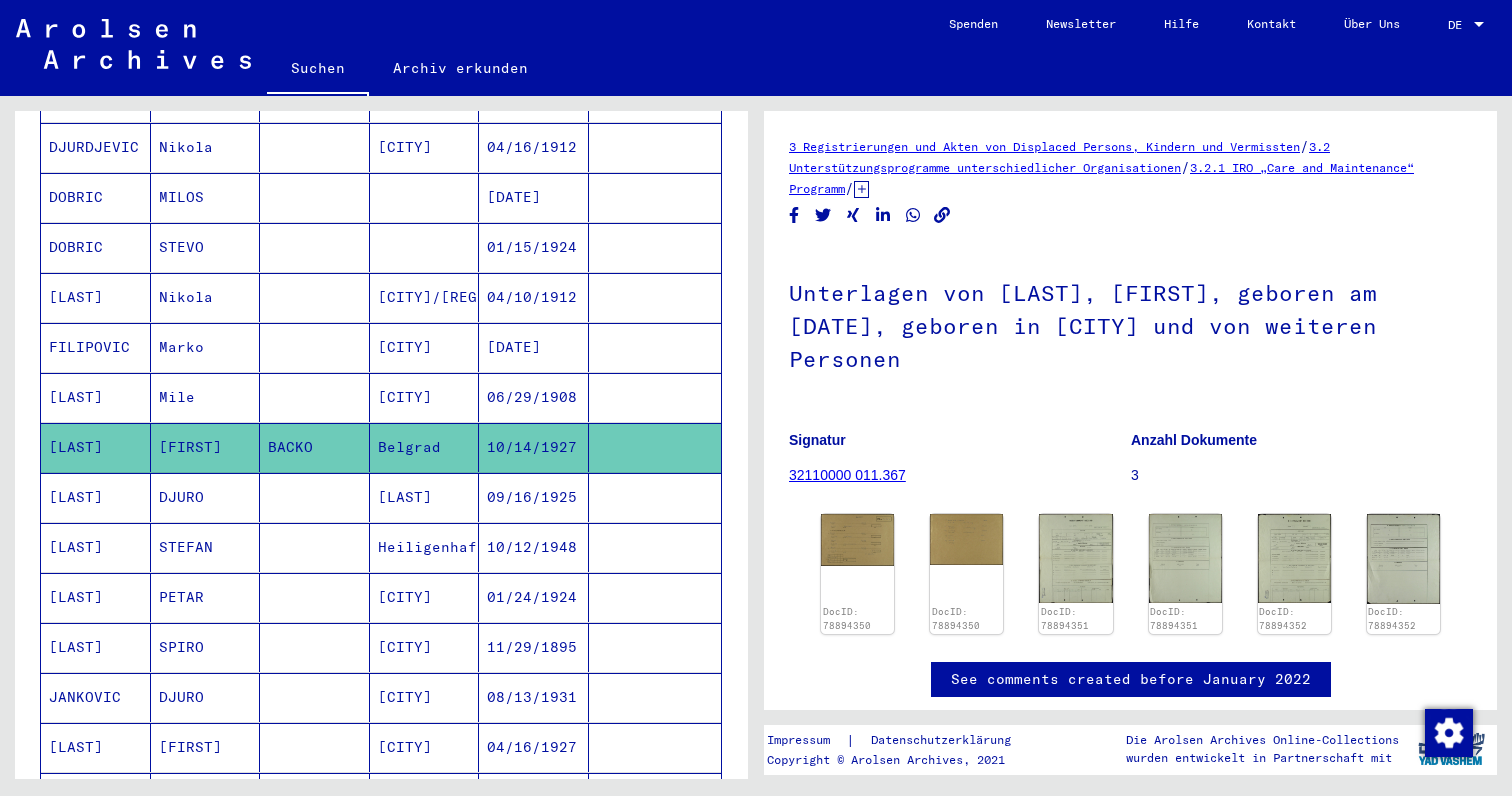 scroll, scrollTop: 0, scrollLeft: 0, axis: both 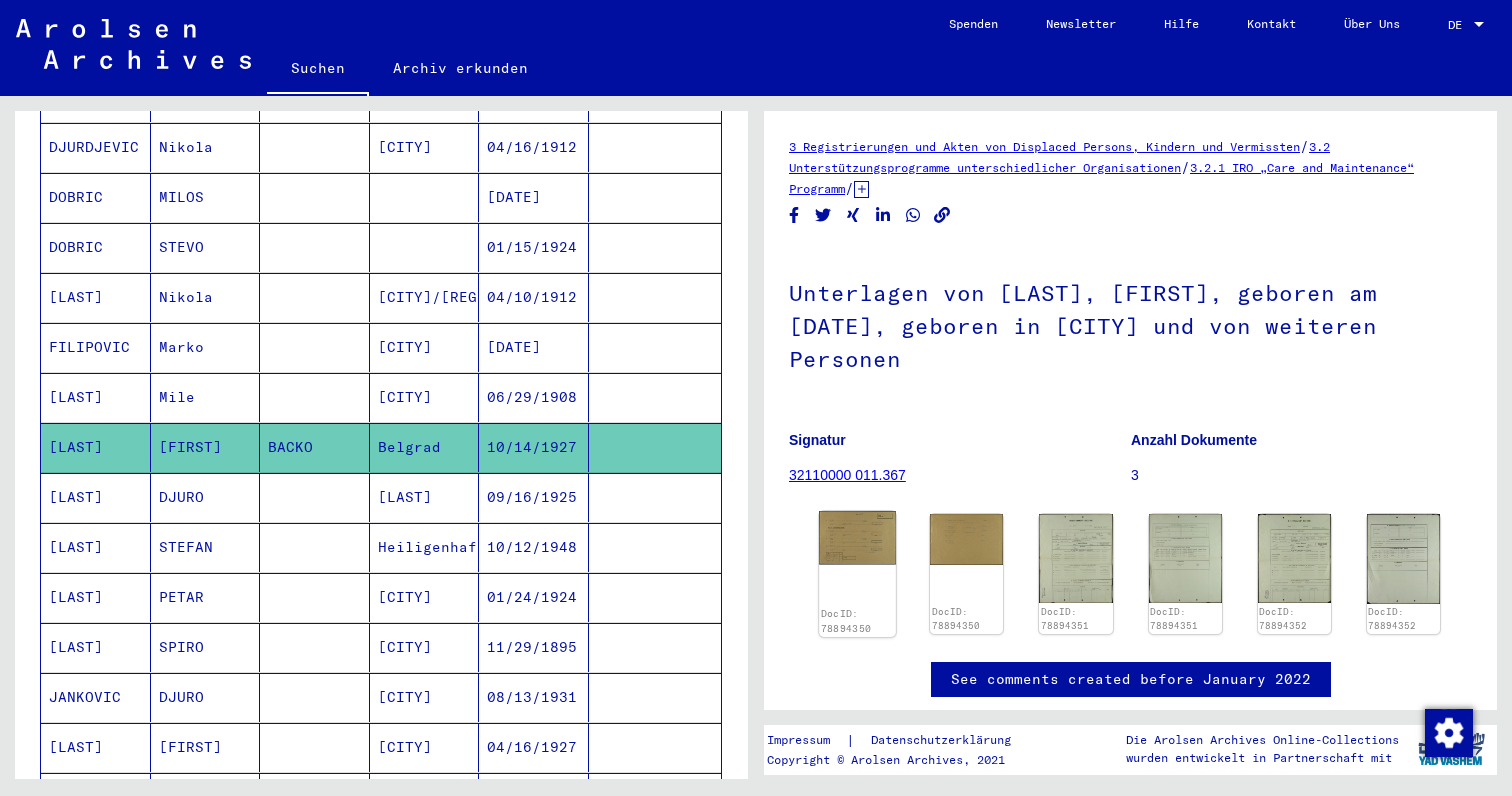 click 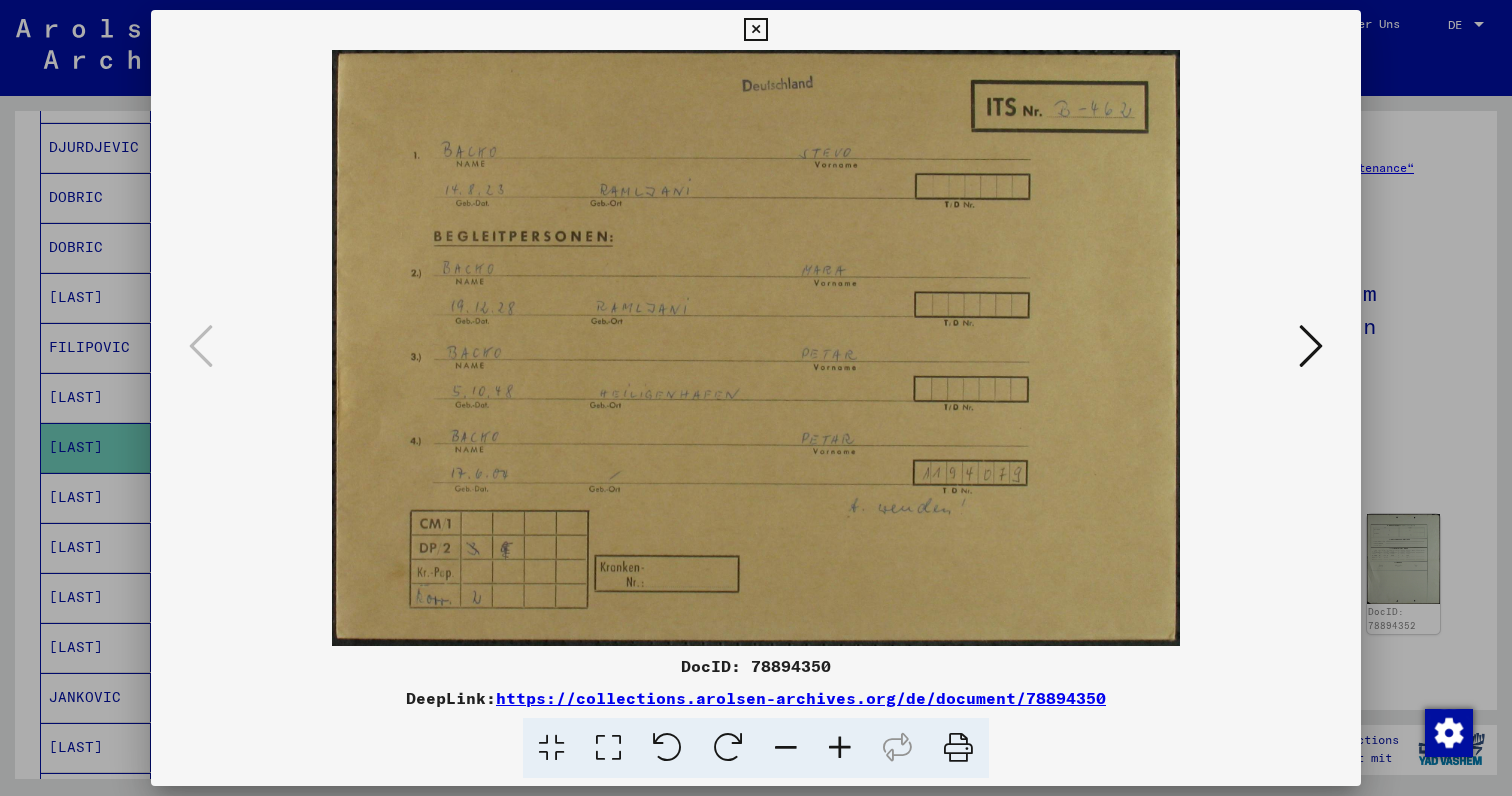 click at bounding box center [1311, 346] 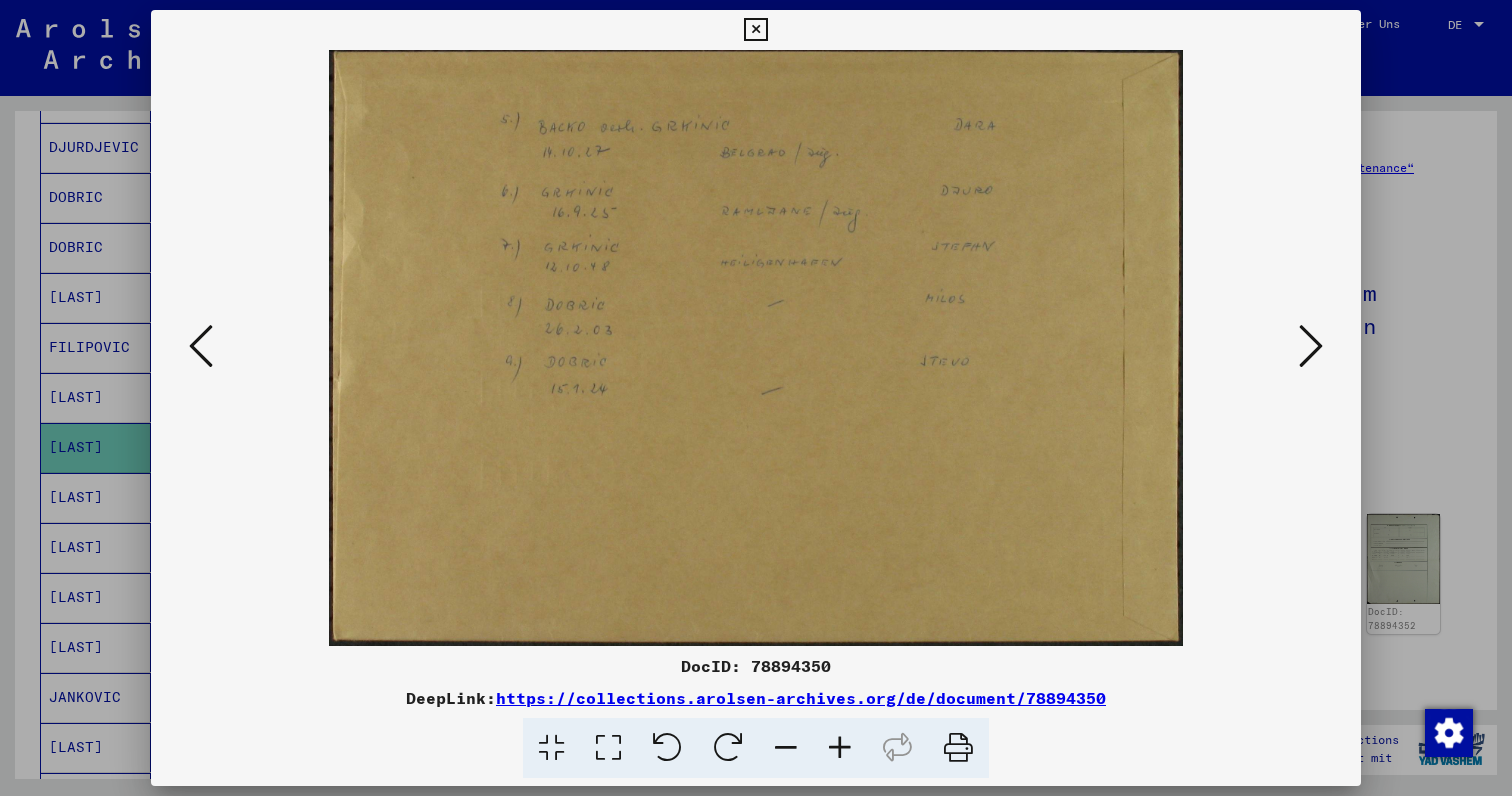 click at bounding box center [1311, 346] 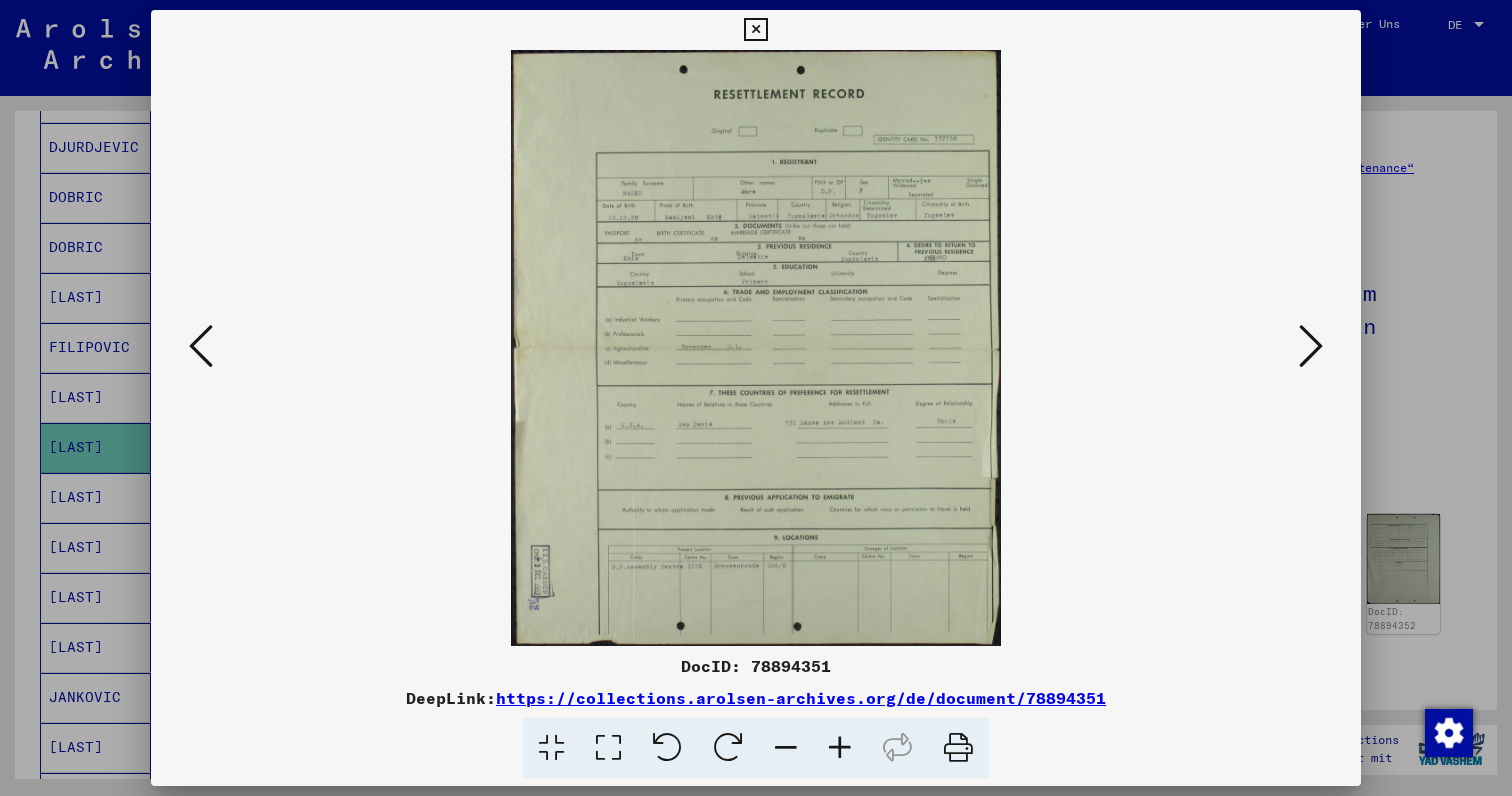 click at bounding box center (1311, 346) 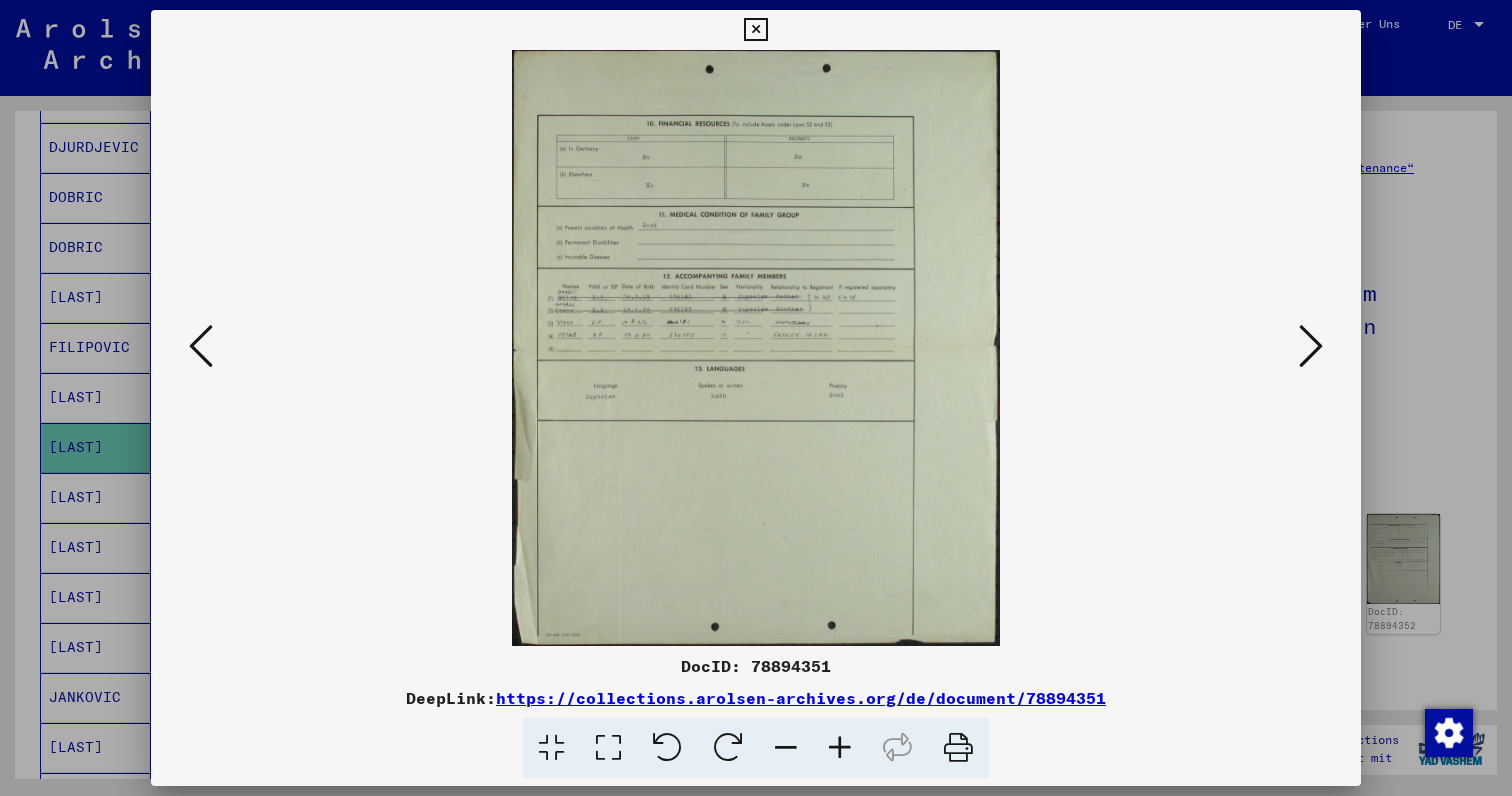 click at bounding box center (1311, 346) 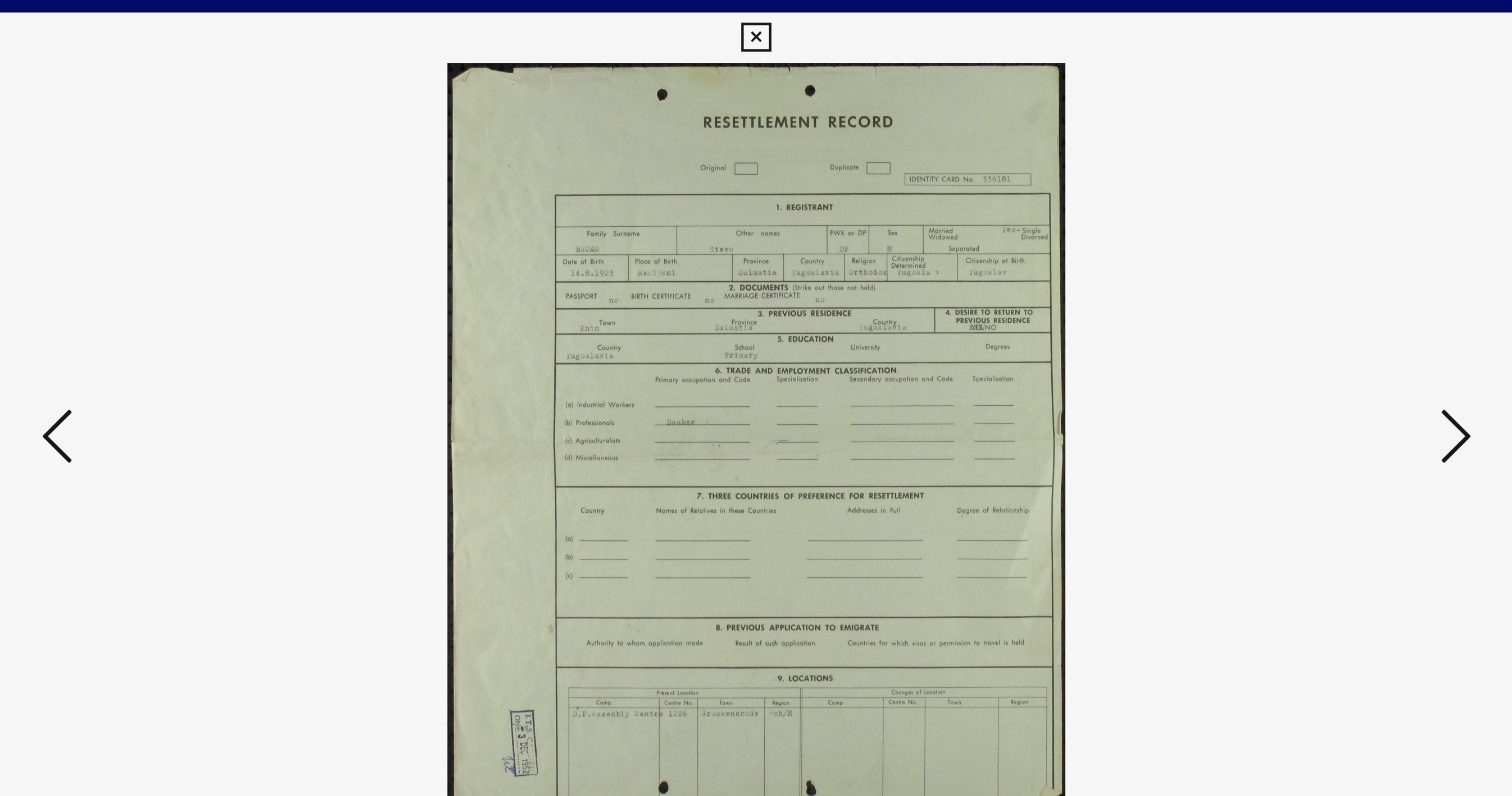 click at bounding box center [1311, 346] 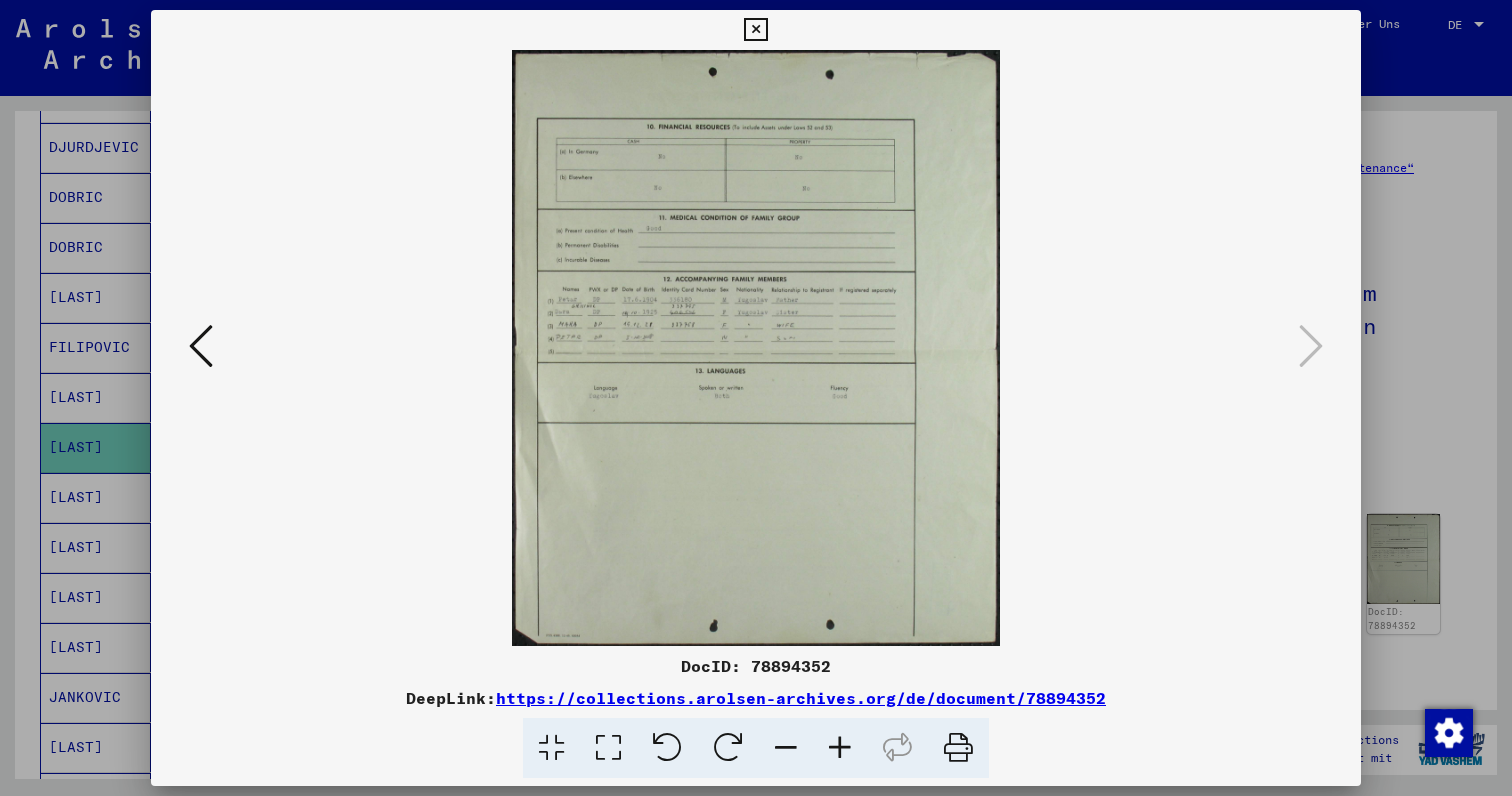 click at bounding box center (755, 30) 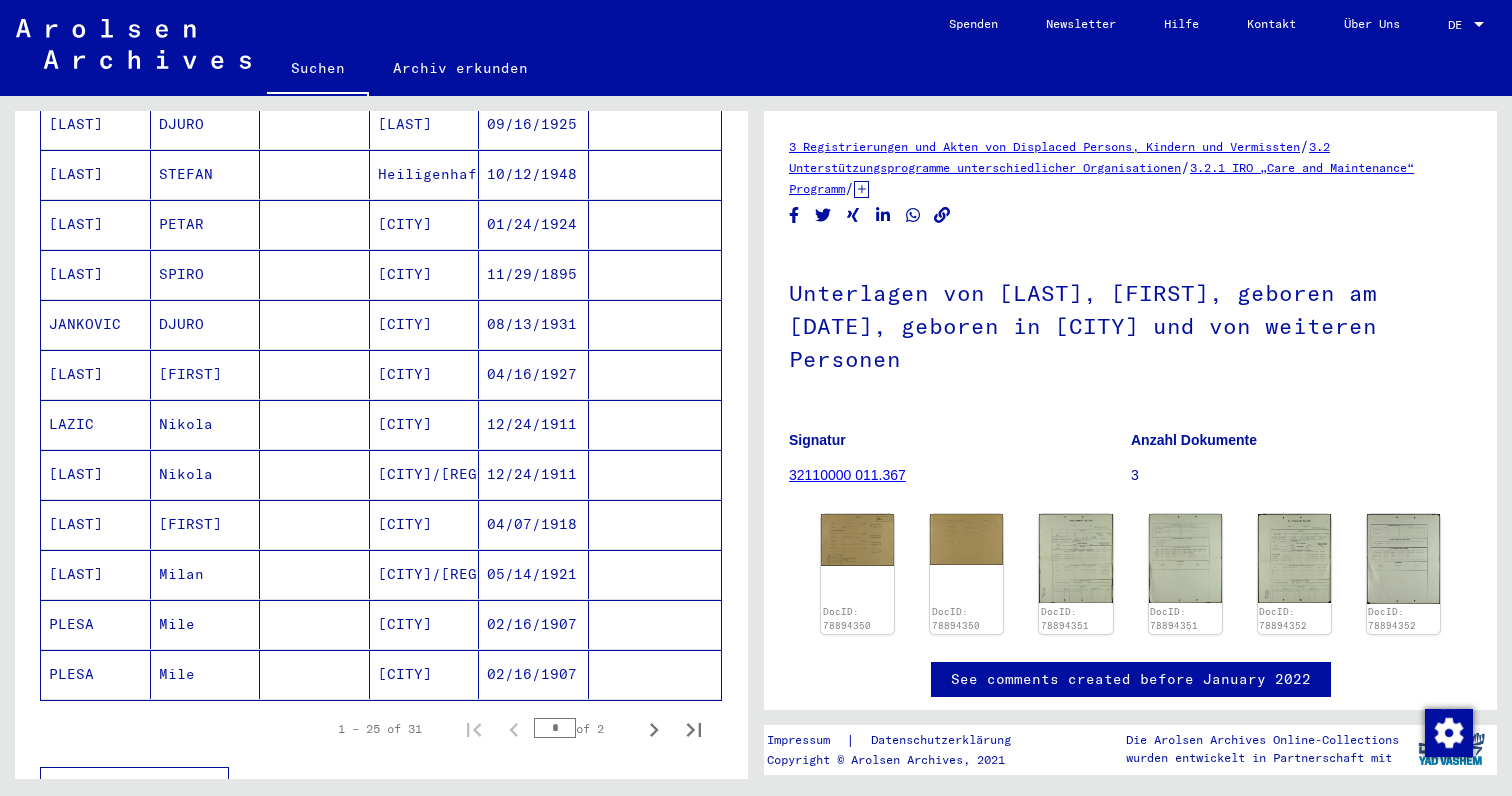 scroll, scrollTop: 966, scrollLeft: 0, axis: vertical 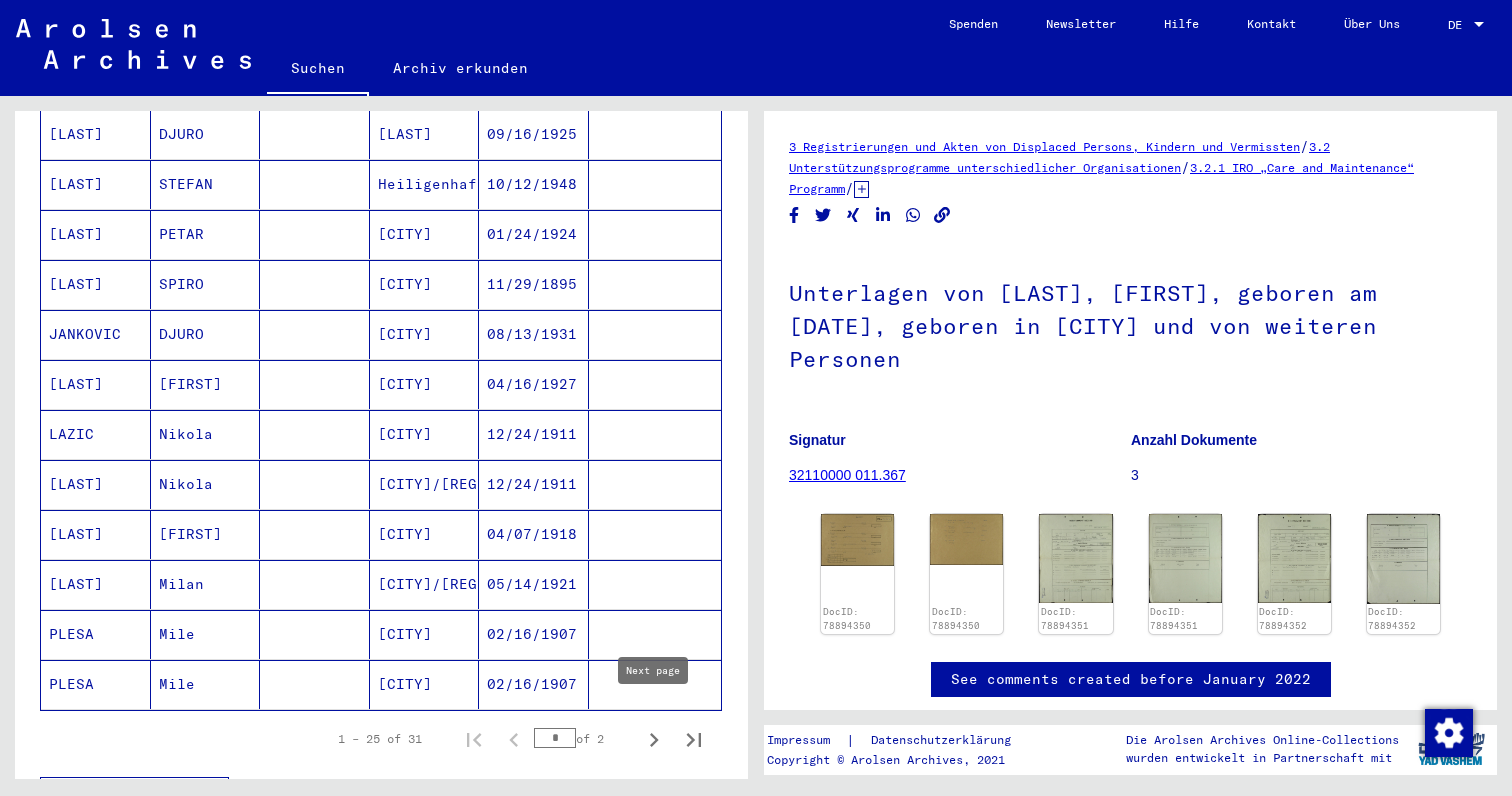 click 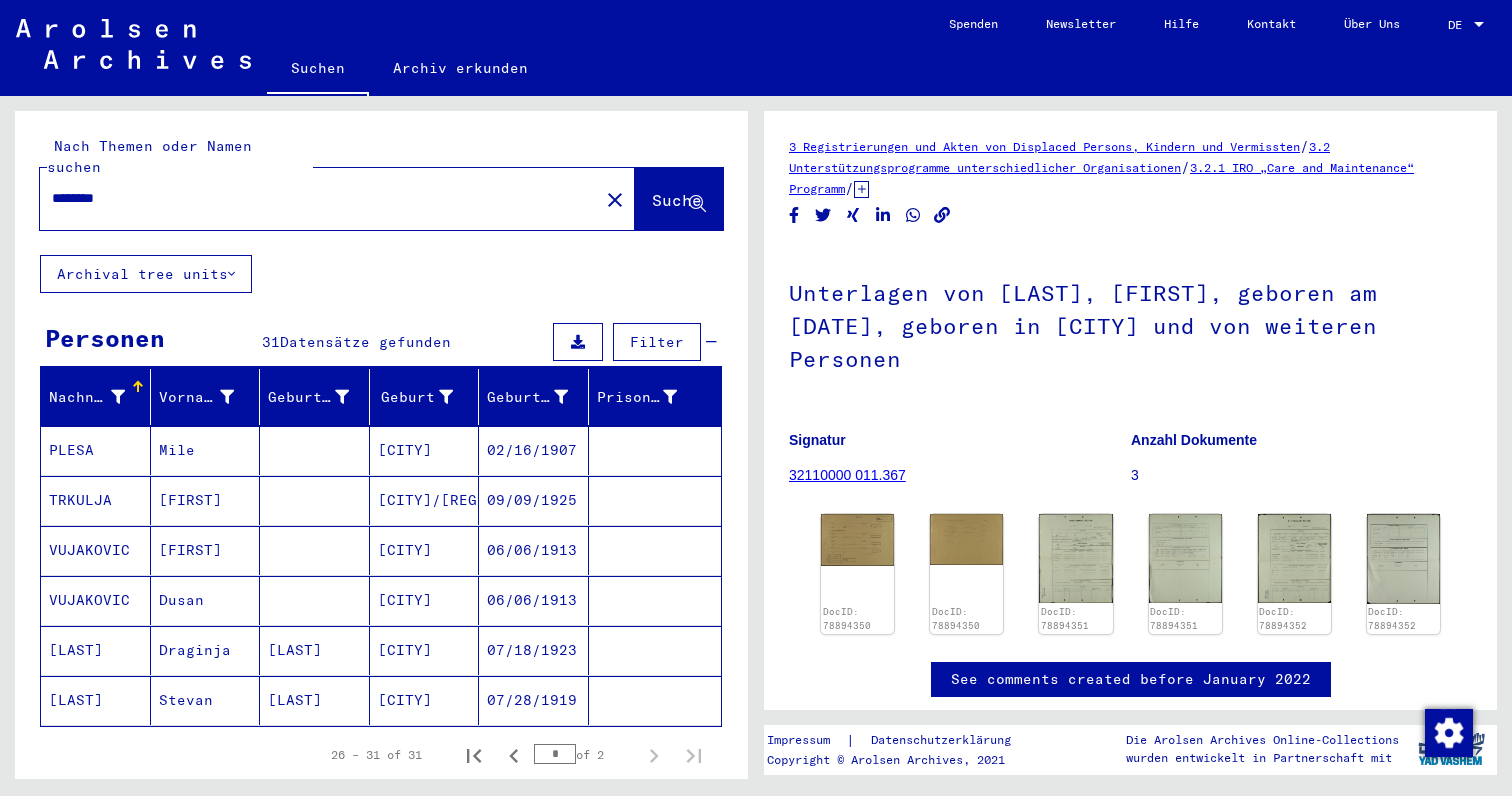 scroll, scrollTop: 0, scrollLeft: 0, axis: both 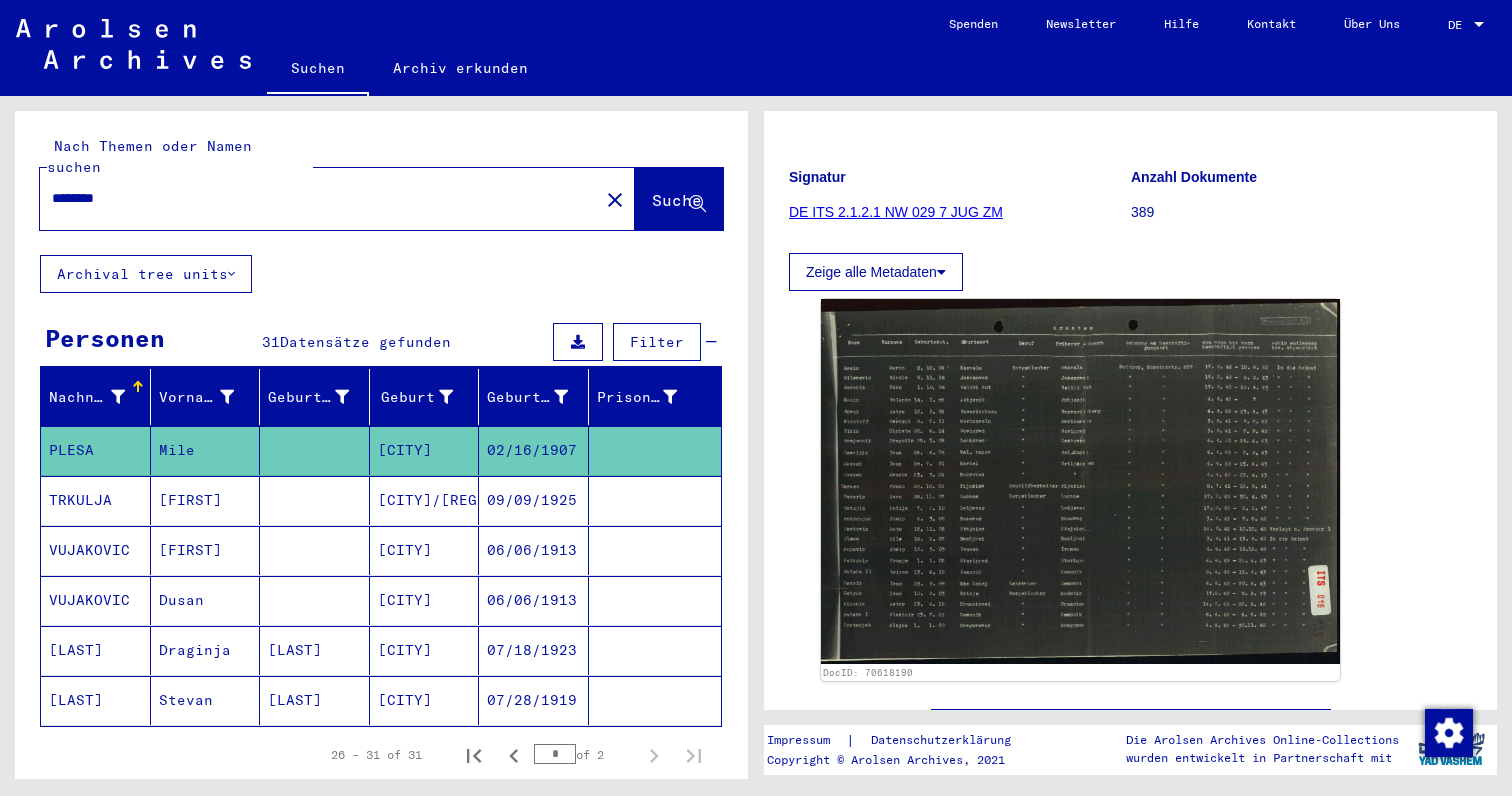 click on "[FIRST]" at bounding box center [206, 550] 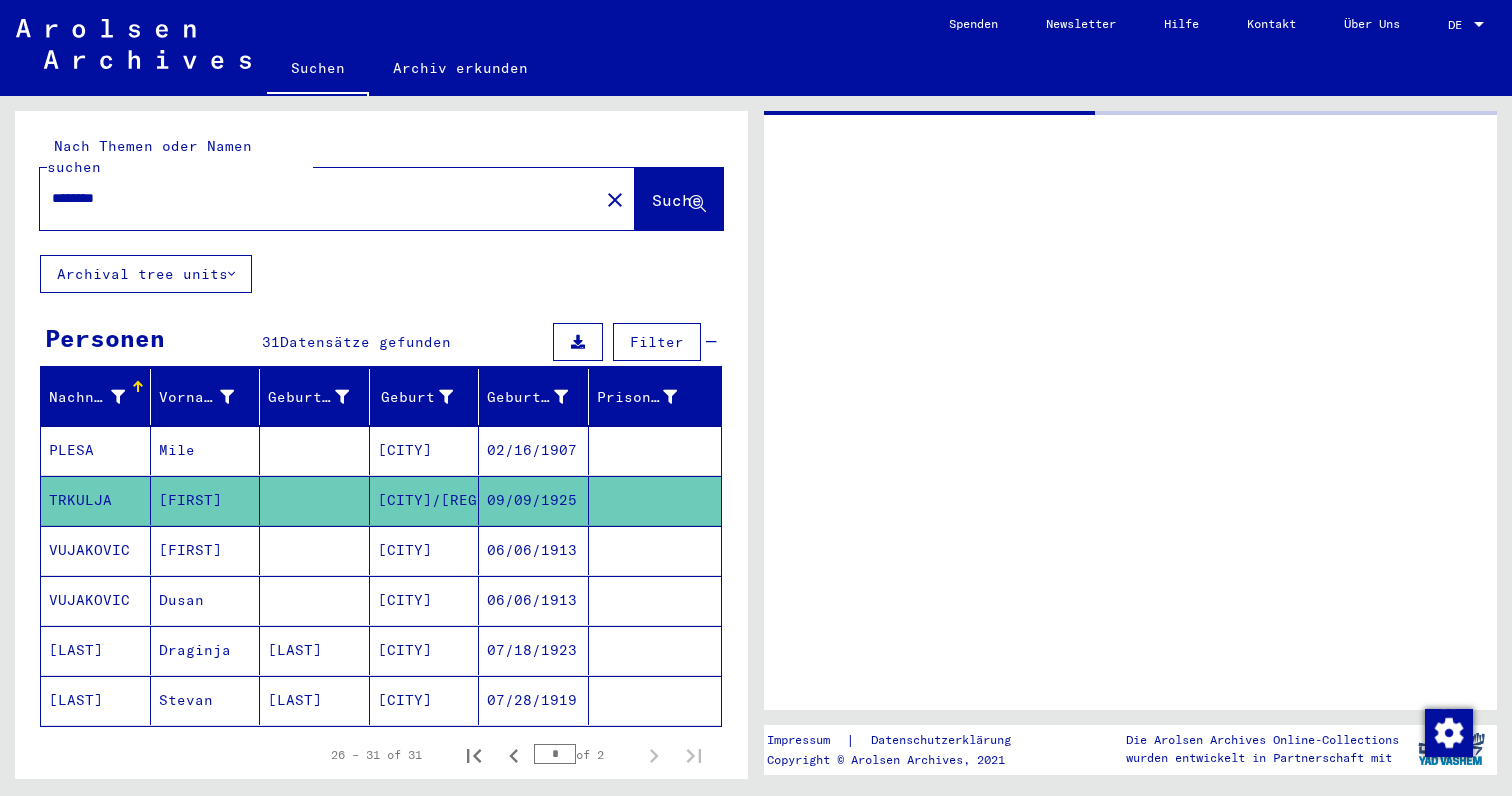 scroll, scrollTop: 0, scrollLeft: 0, axis: both 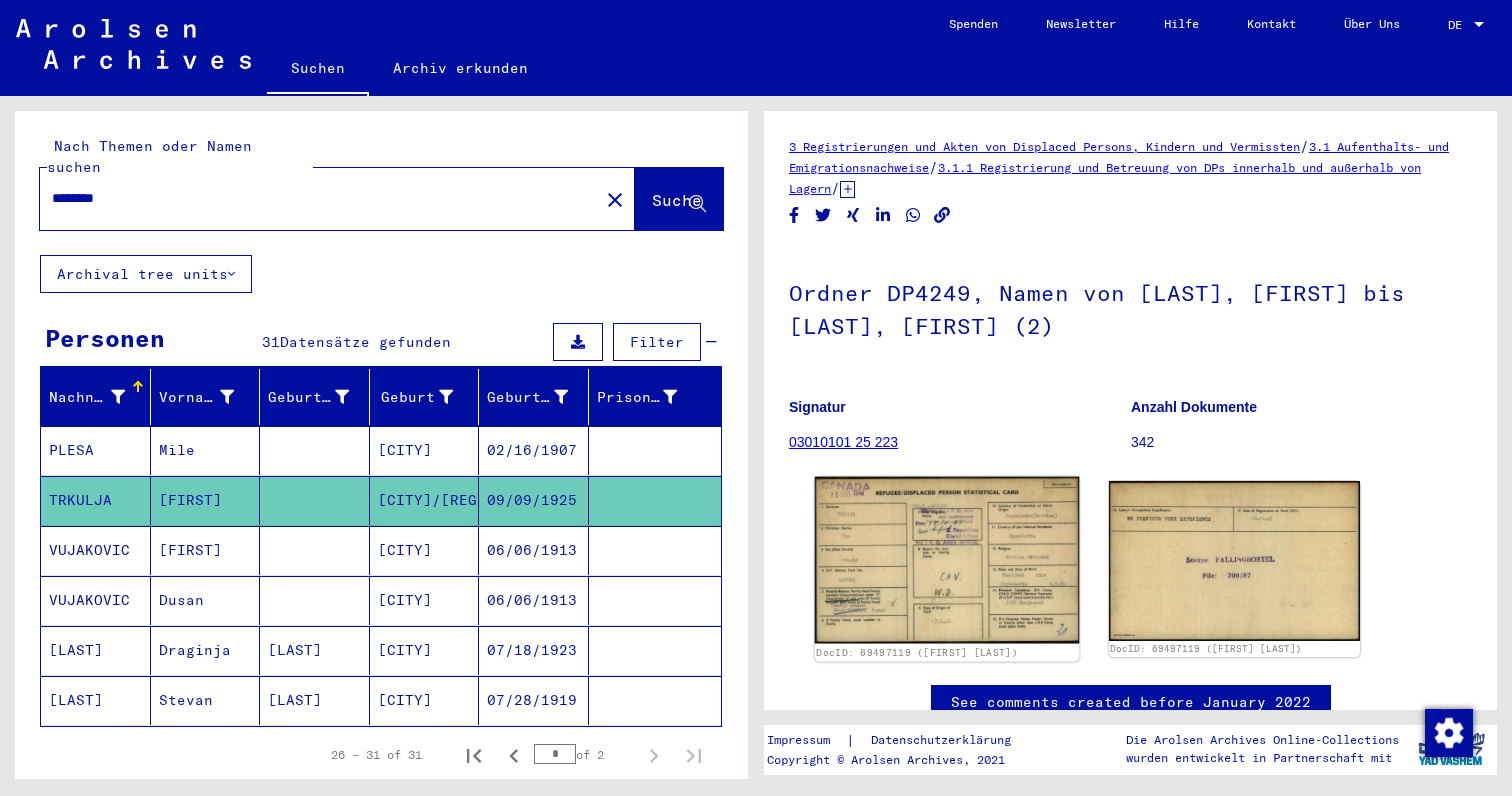 click 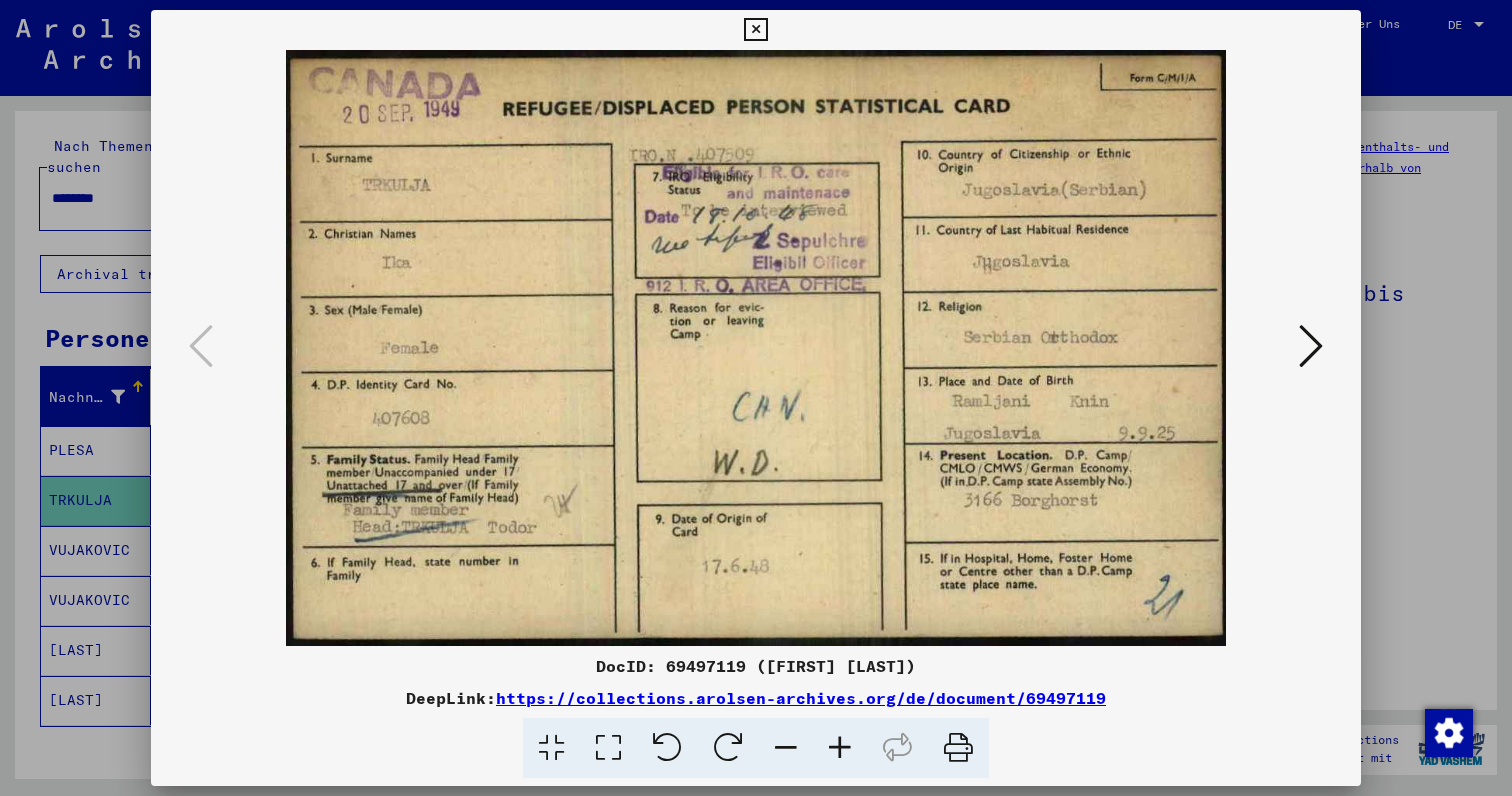 click at bounding box center (1311, 346) 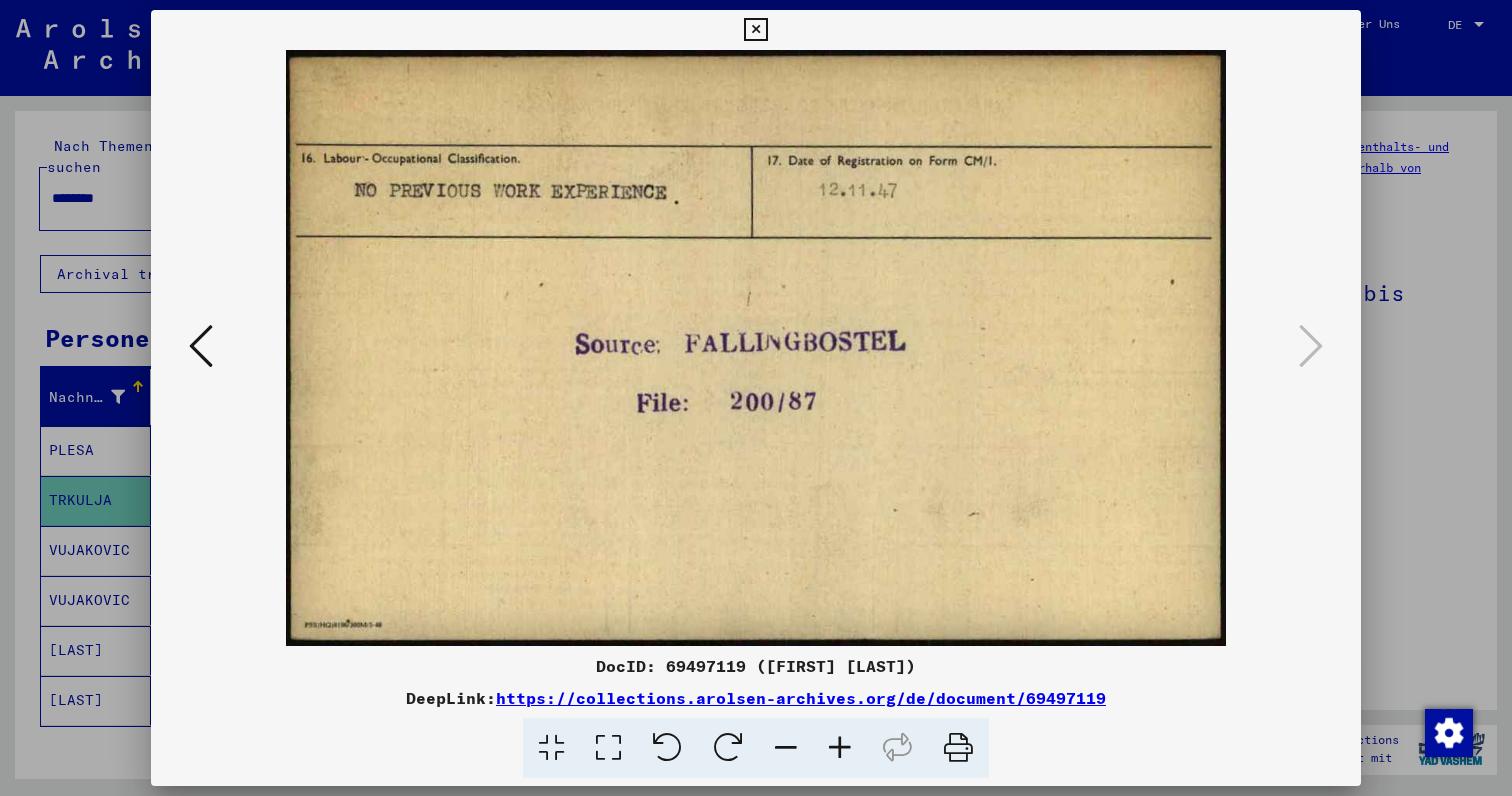 click at bounding box center (201, 347) 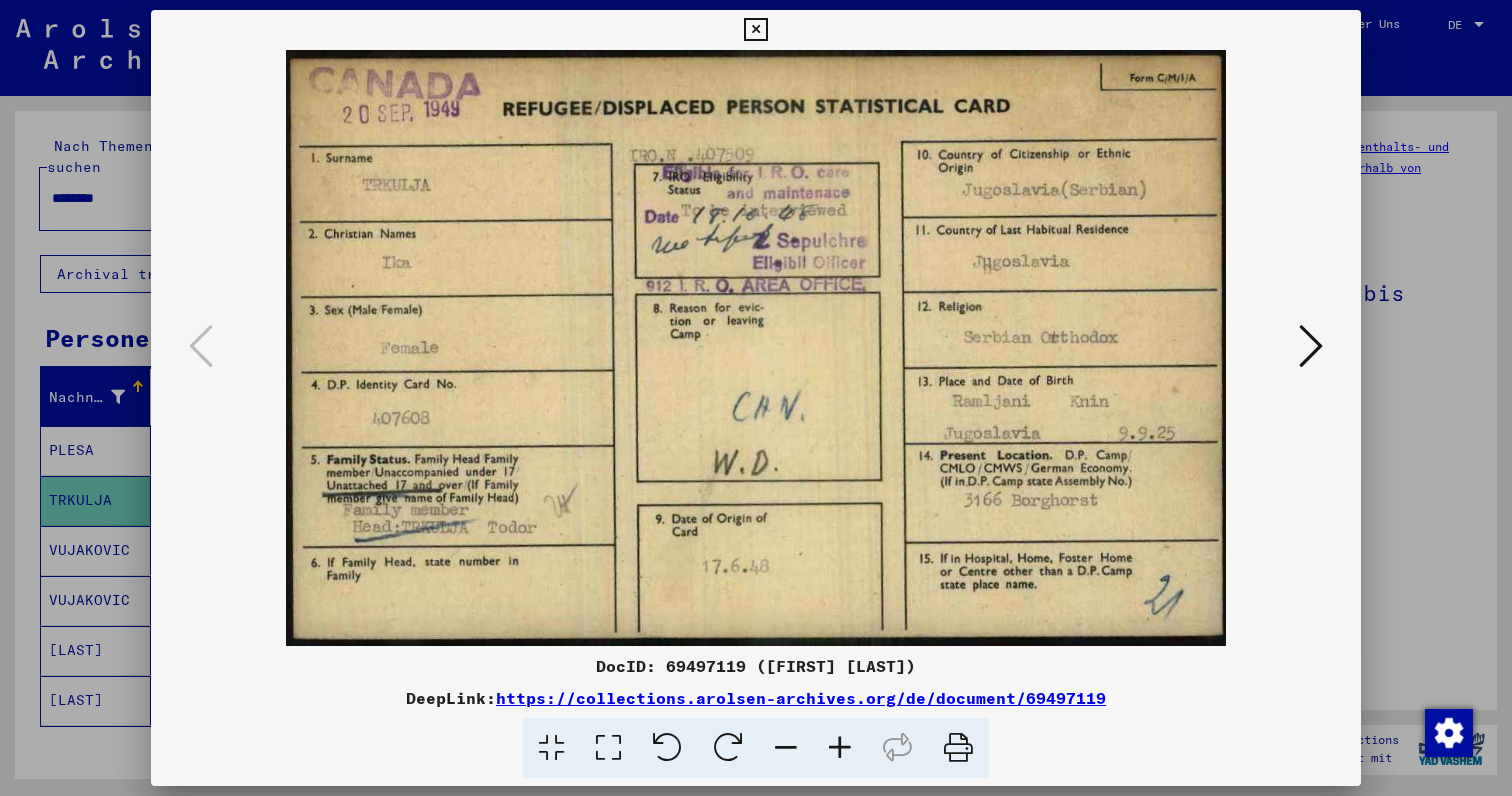 scroll, scrollTop: 0, scrollLeft: 0, axis: both 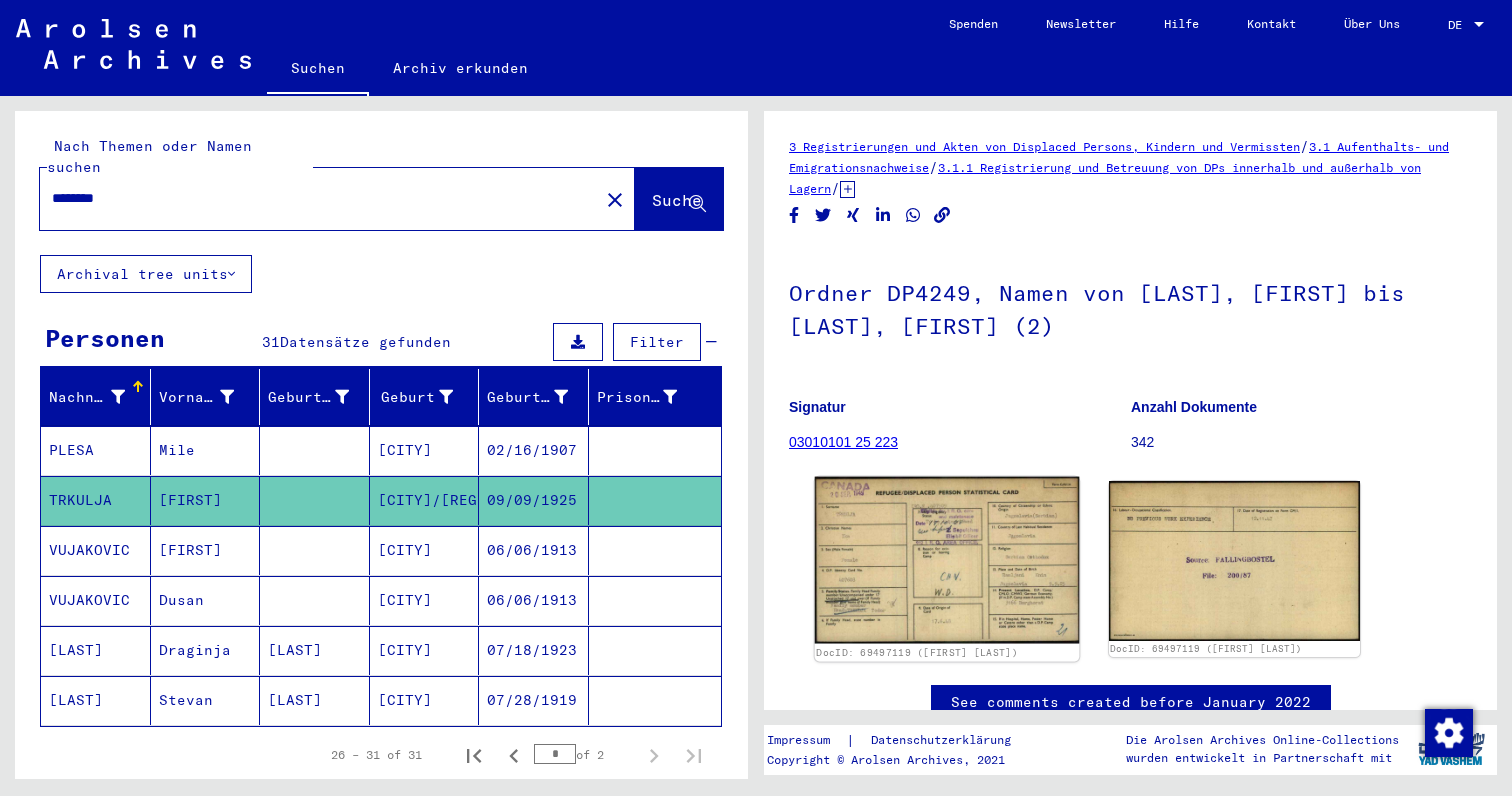 click 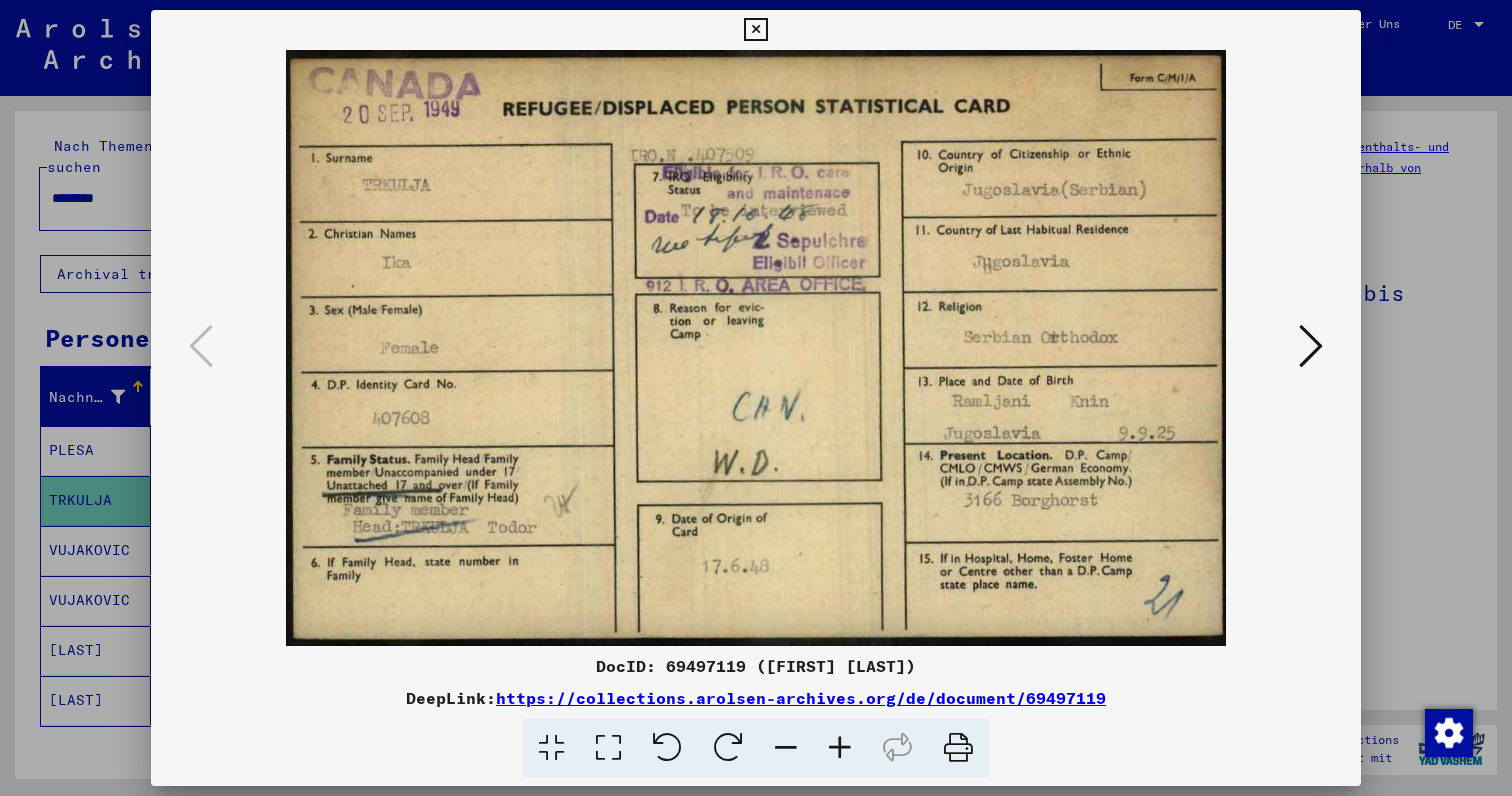 click at bounding box center (1311, 346) 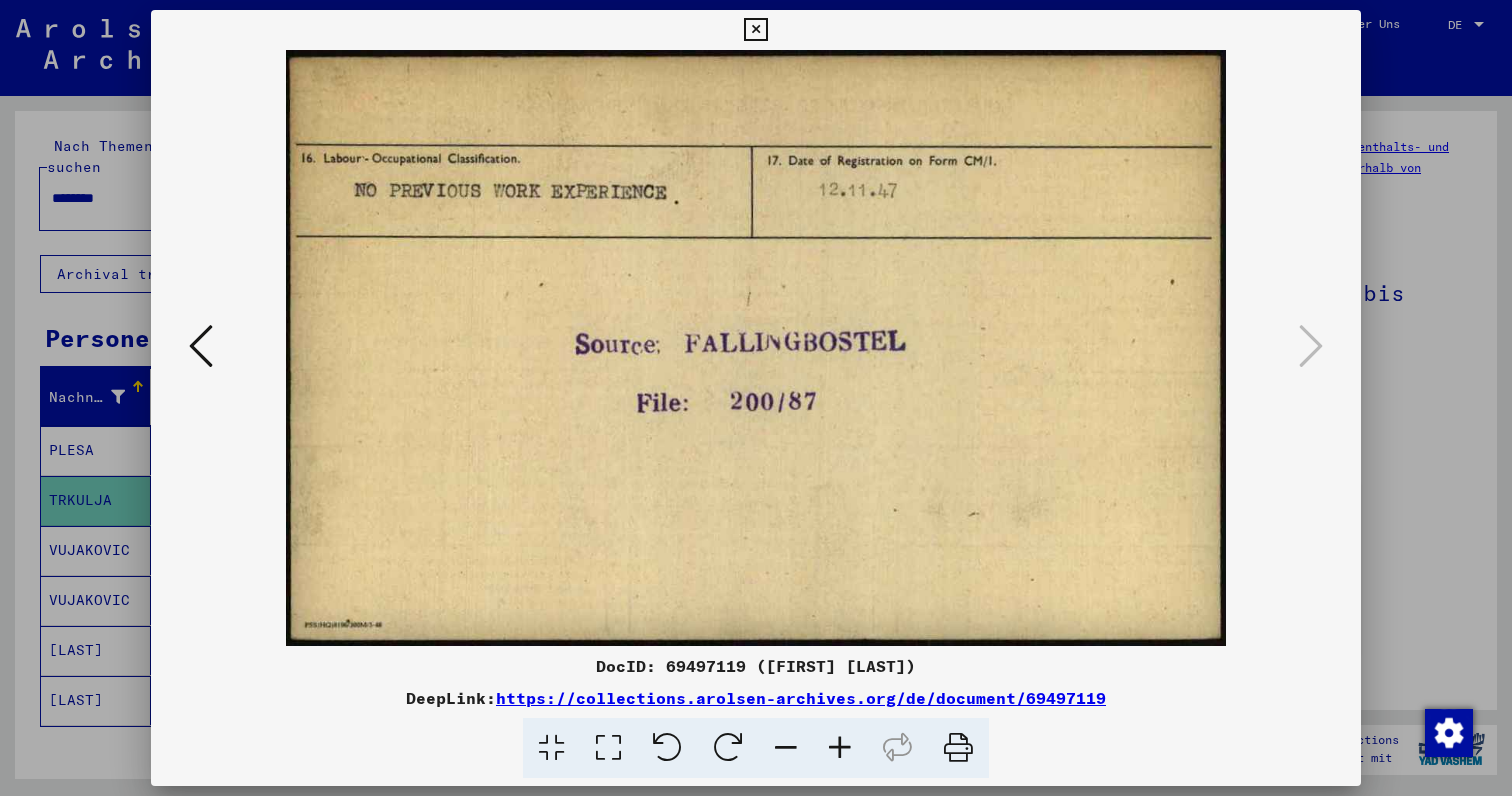 click at bounding box center [755, 30] 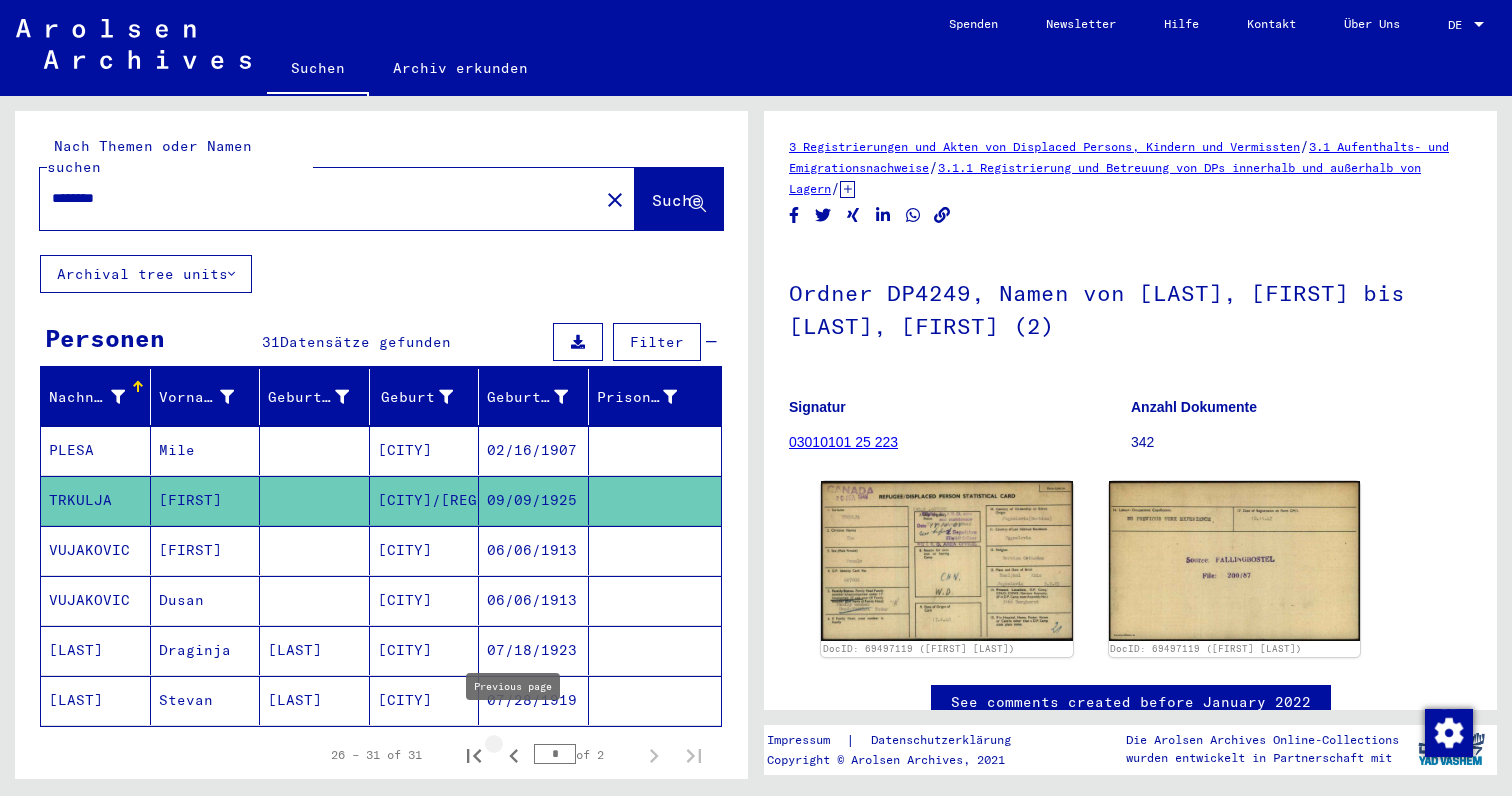 click 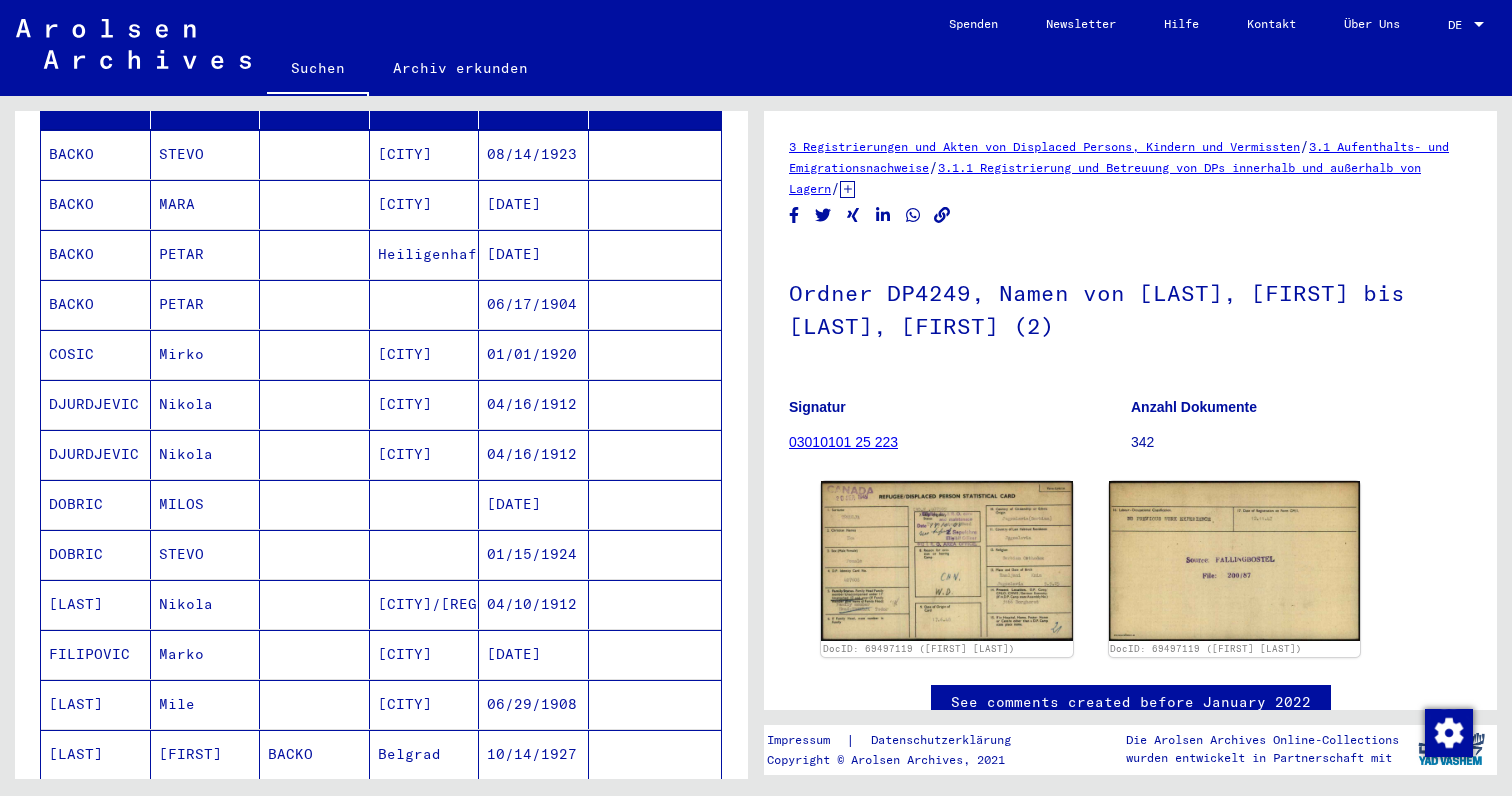 scroll, scrollTop: 261, scrollLeft: 0, axis: vertical 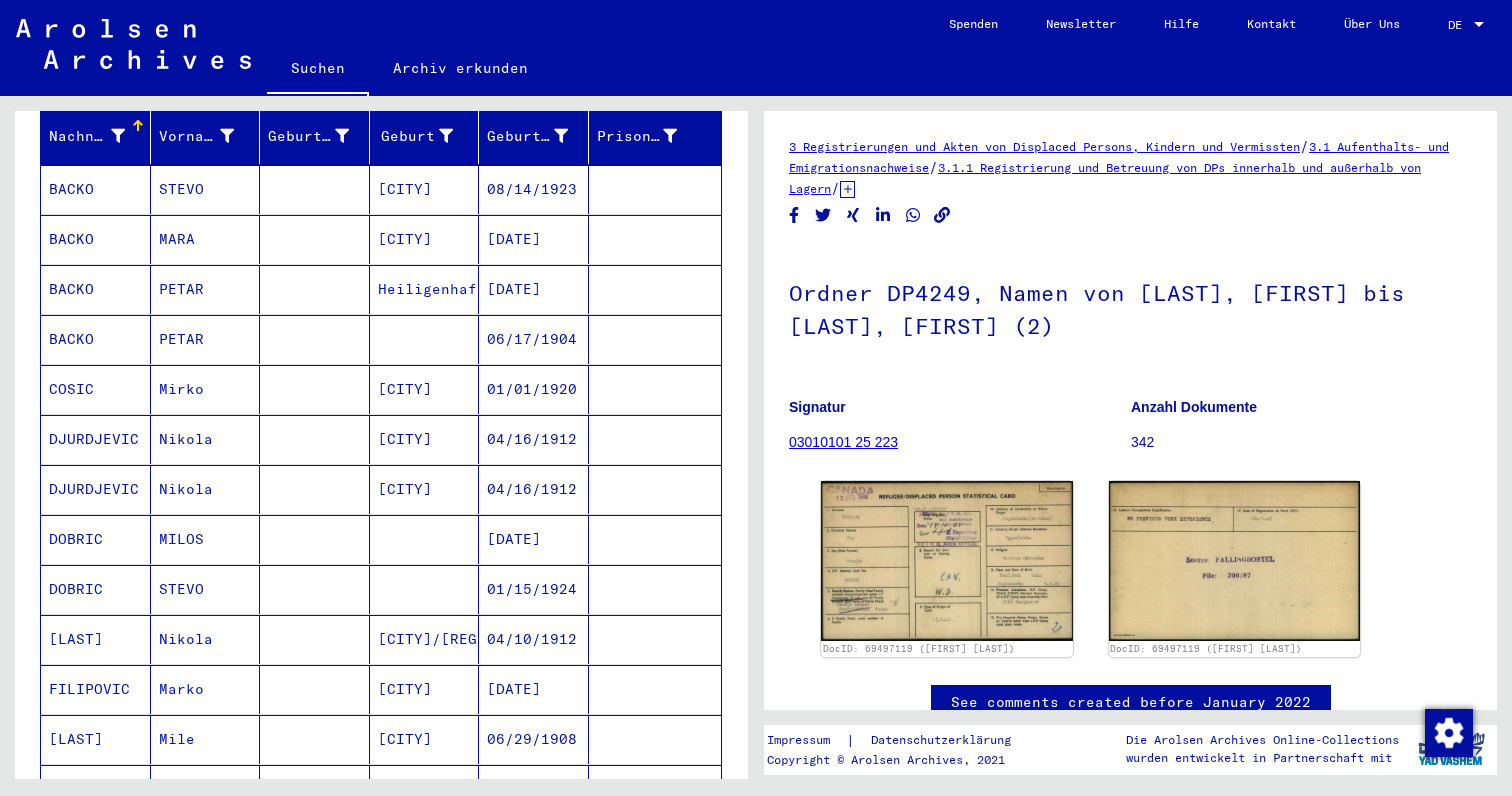 click on "[CITY]" at bounding box center (425, 439) 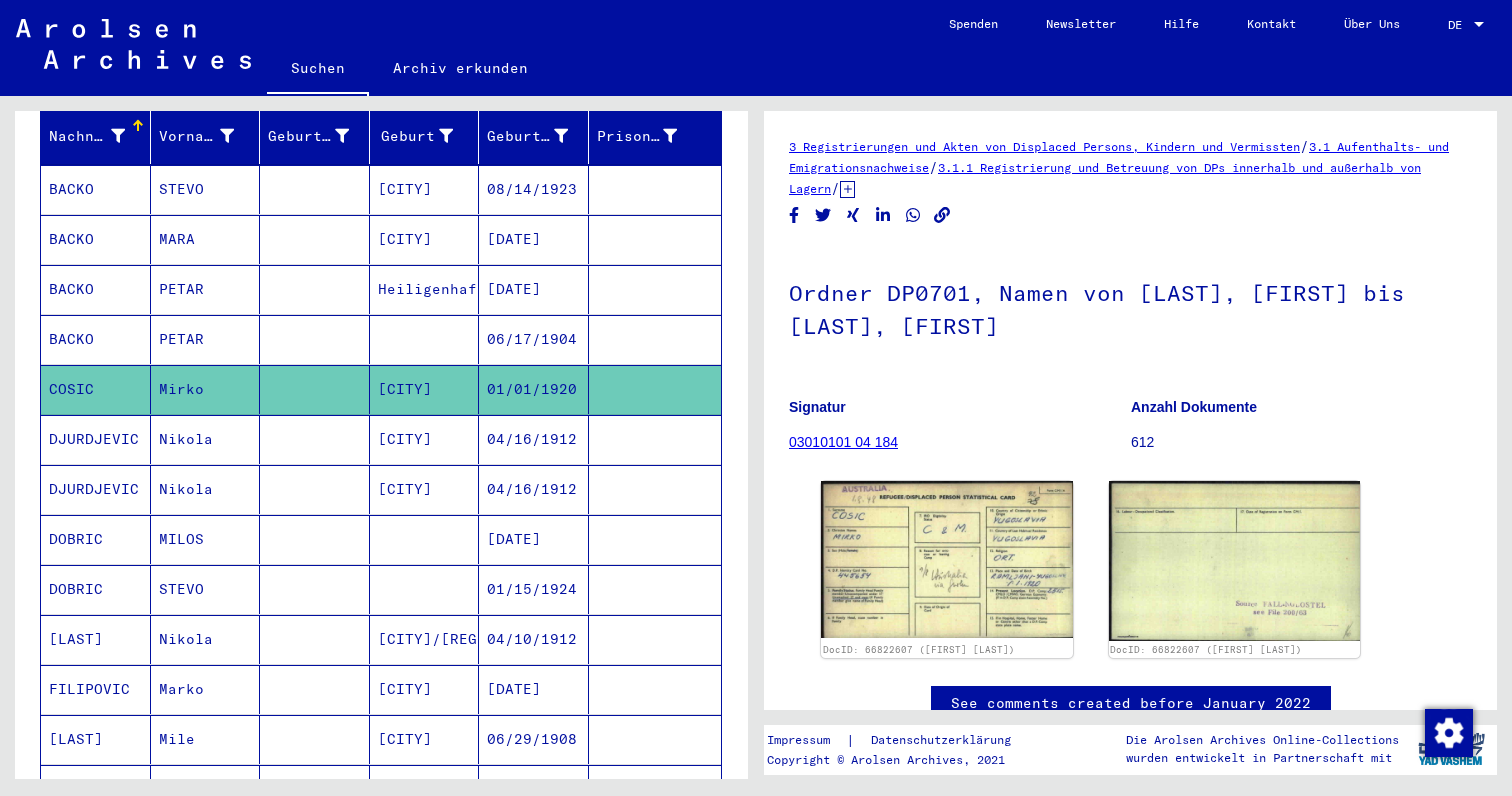 scroll, scrollTop: 0, scrollLeft: 0, axis: both 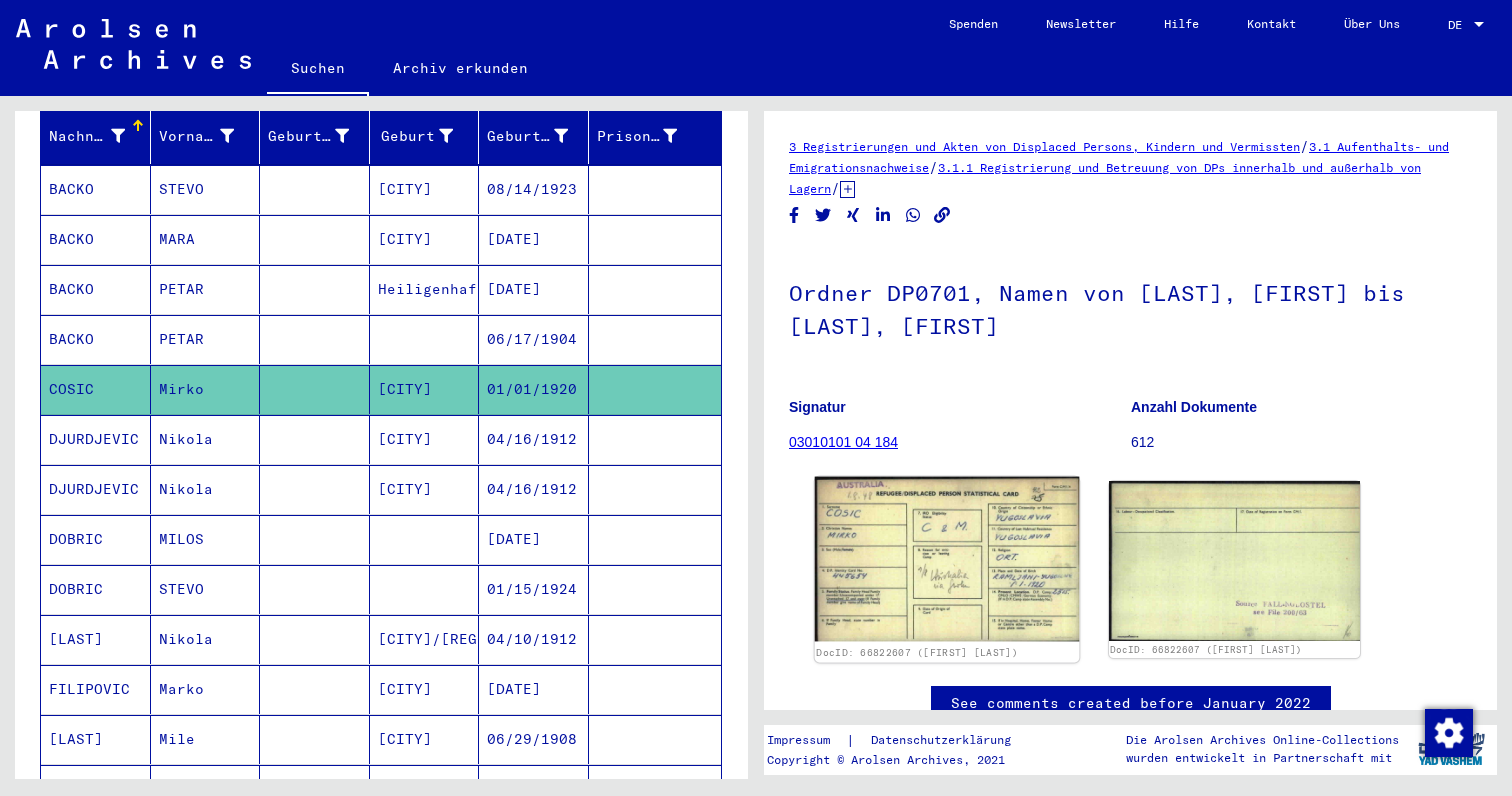 click 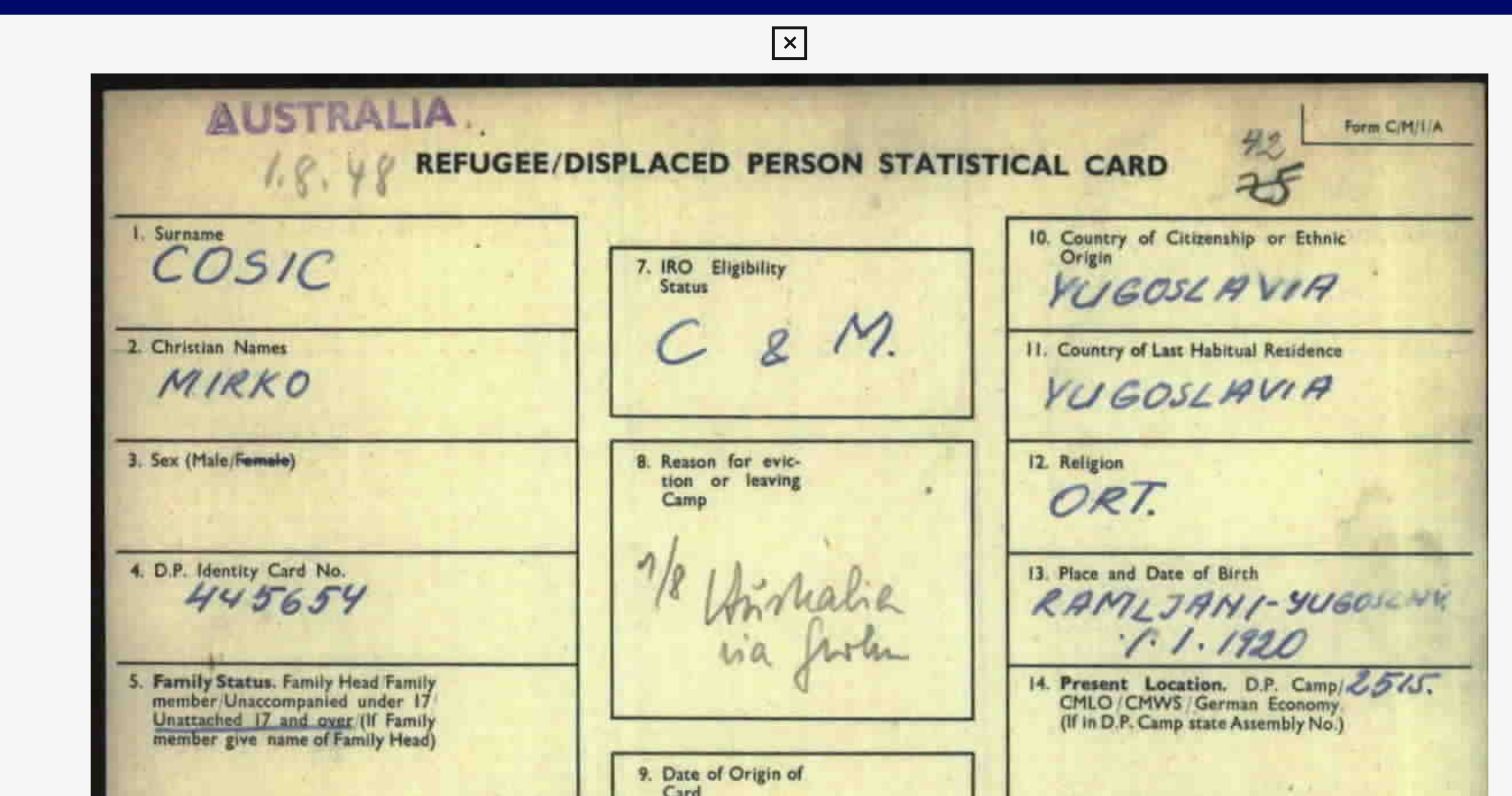 scroll, scrollTop: 0, scrollLeft: 0, axis: both 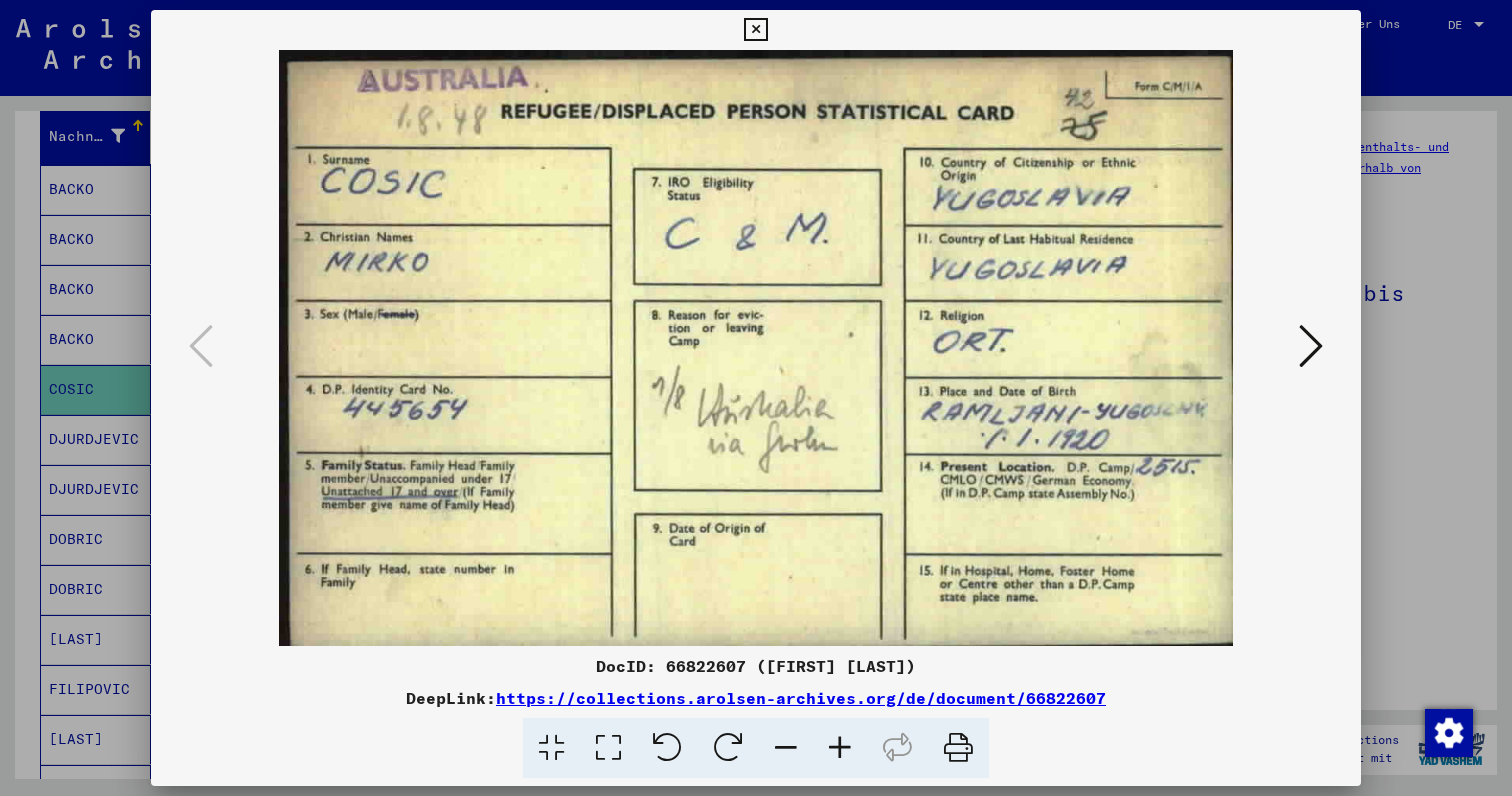 click at bounding box center (1311, 346) 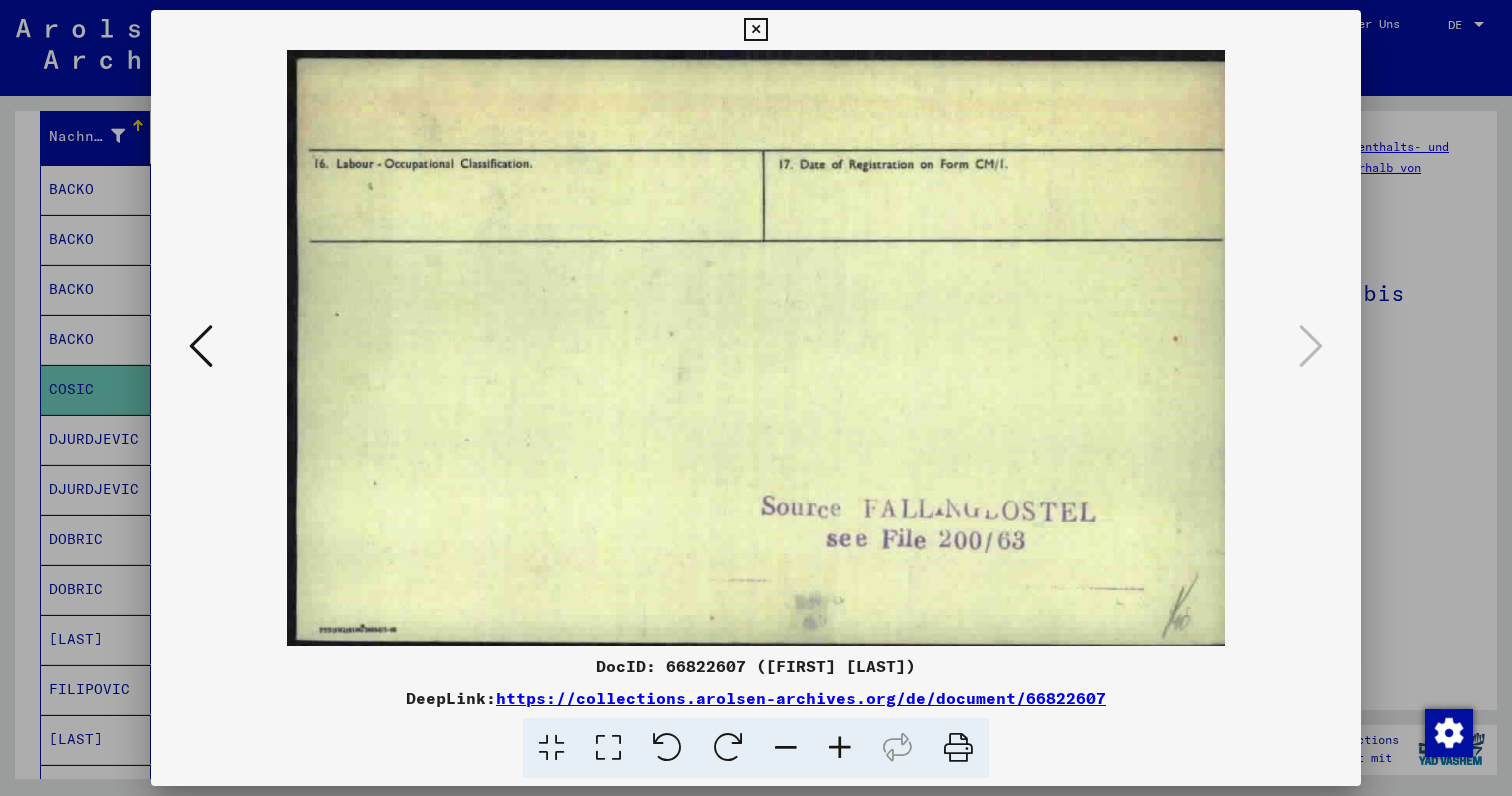 click at bounding box center [755, 30] 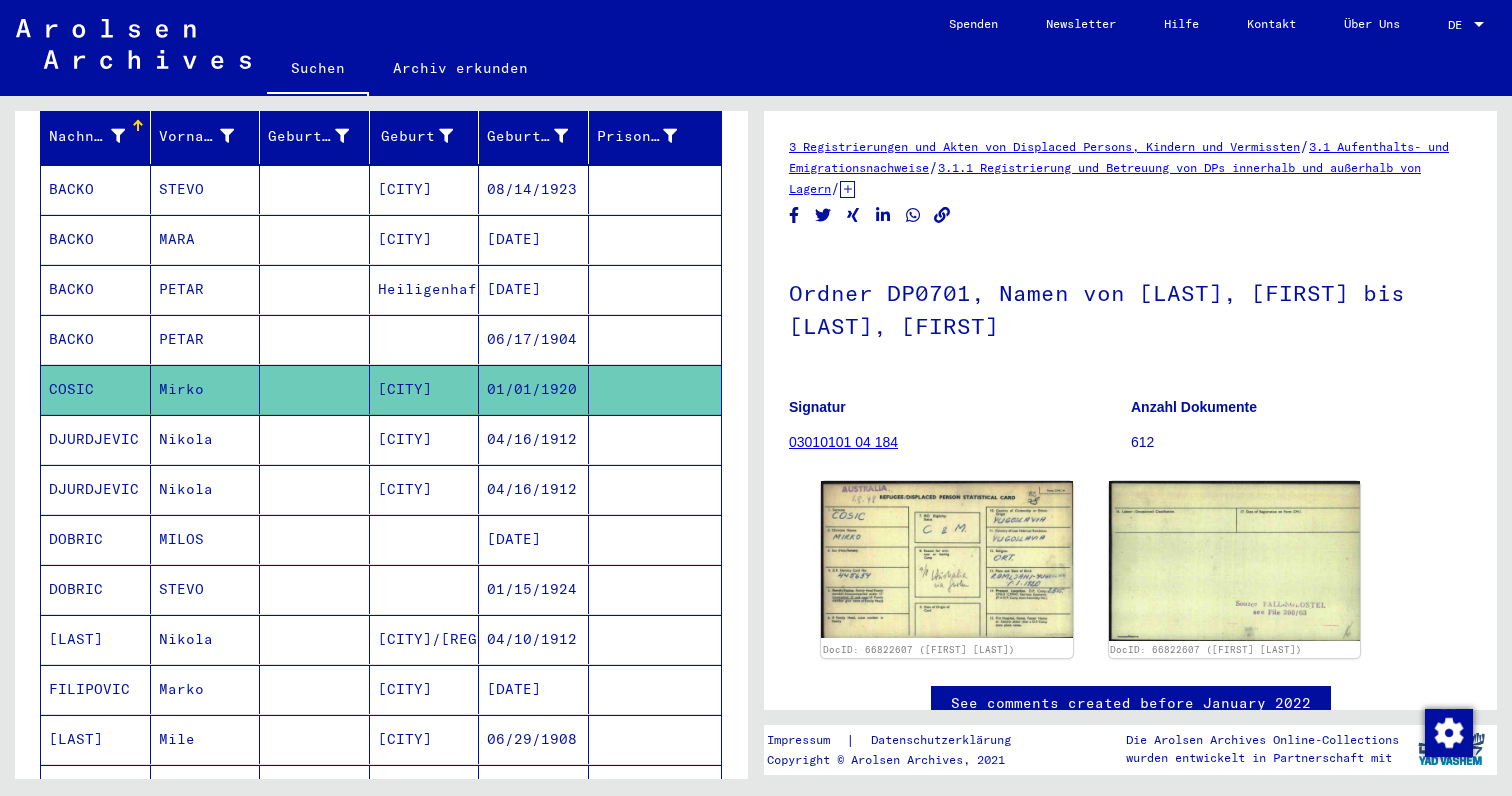 scroll, scrollTop: 677, scrollLeft: 0, axis: vertical 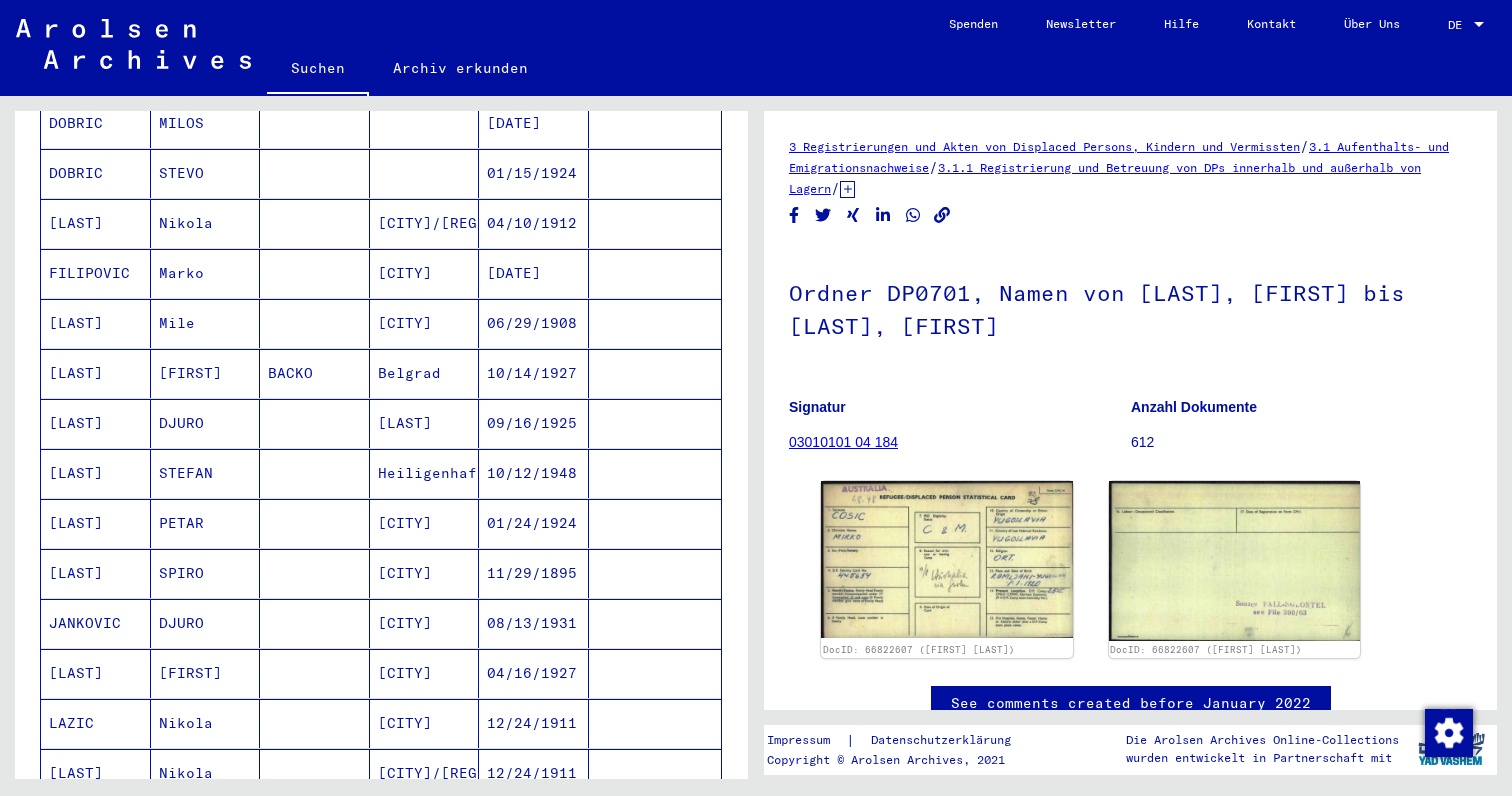 click on "[CITY]" at bounding box center [425, 623] 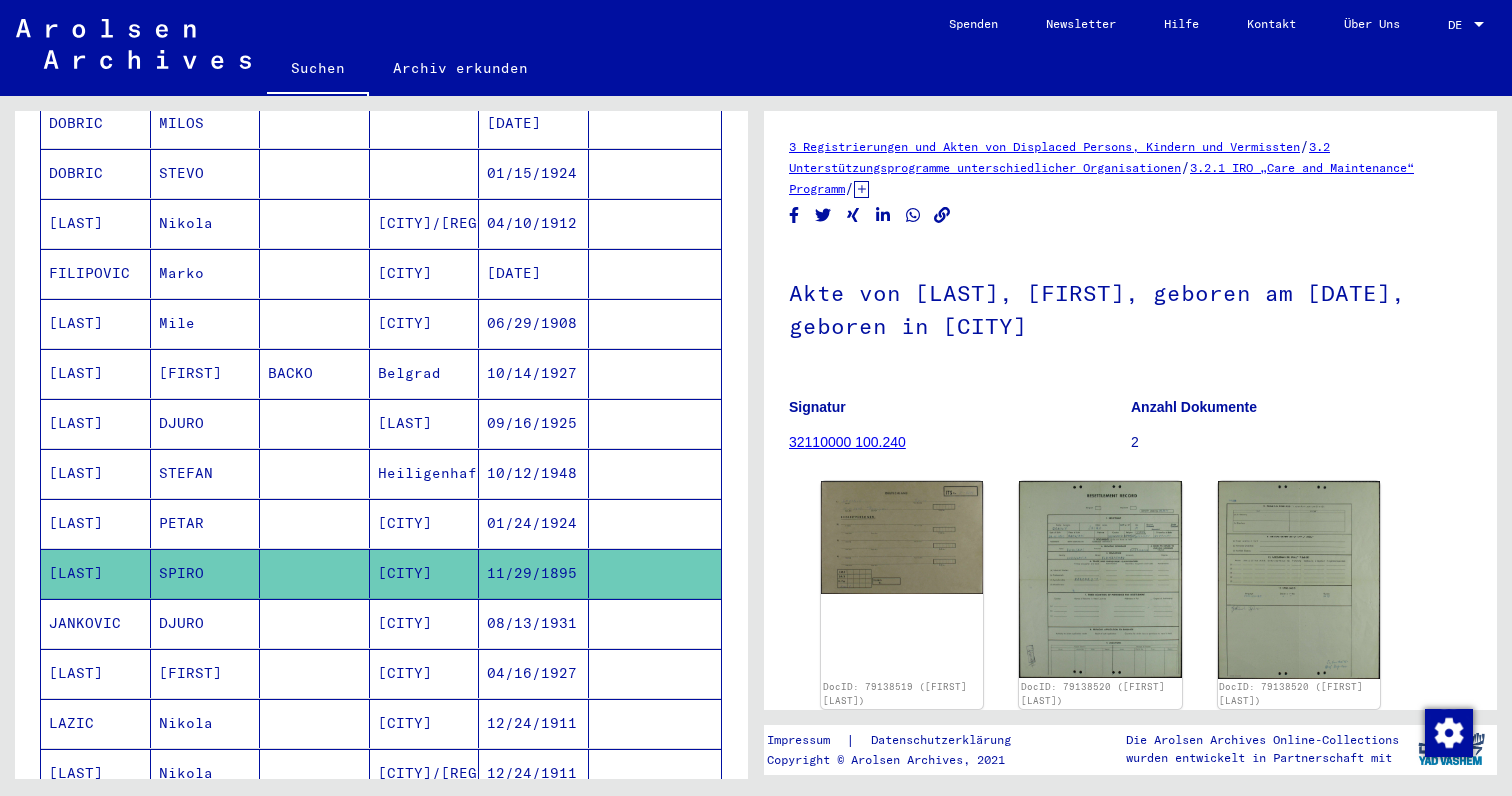 scroll, scrollTop: 0, scrollLeft: 0, axis: both 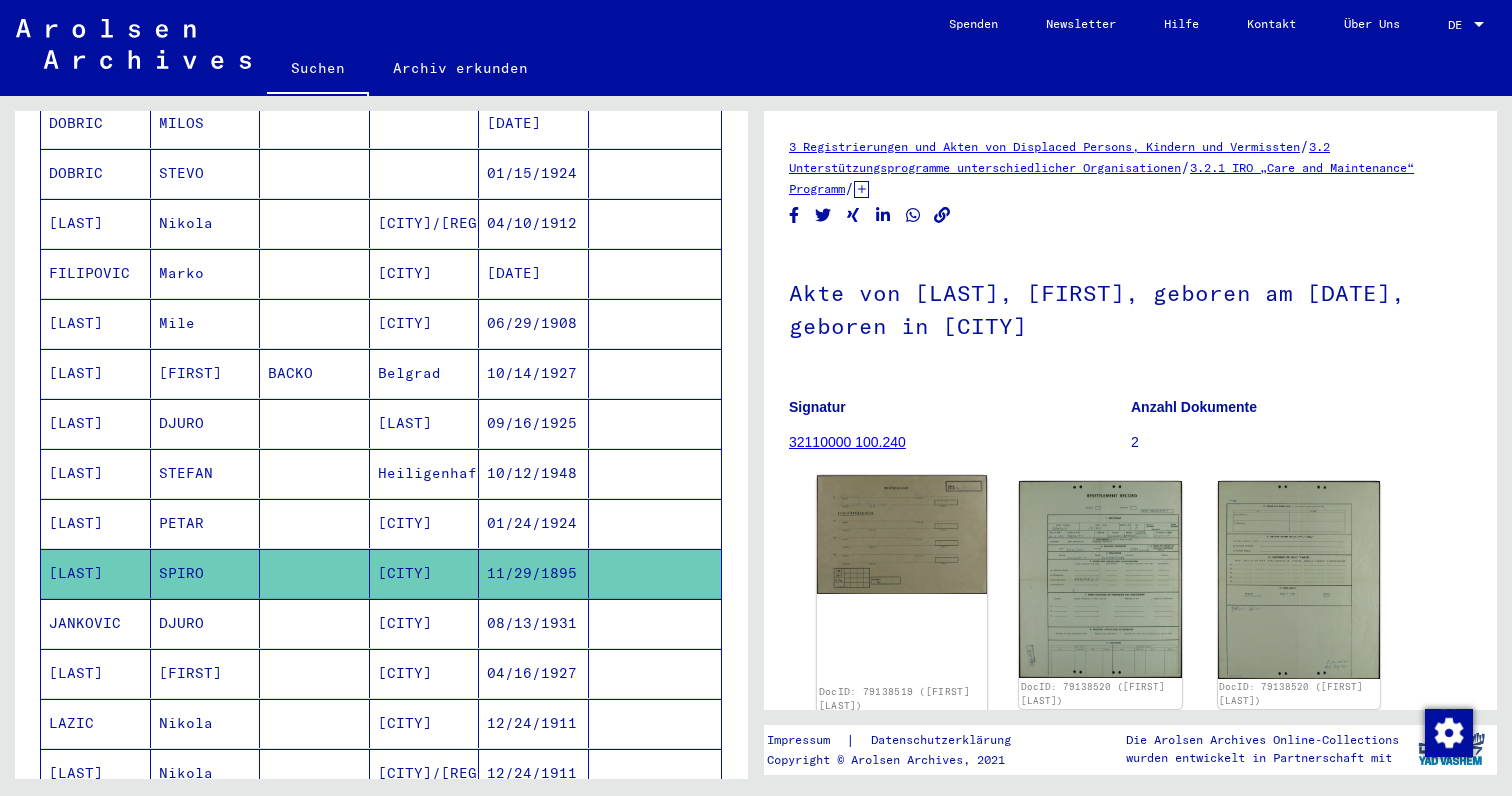click 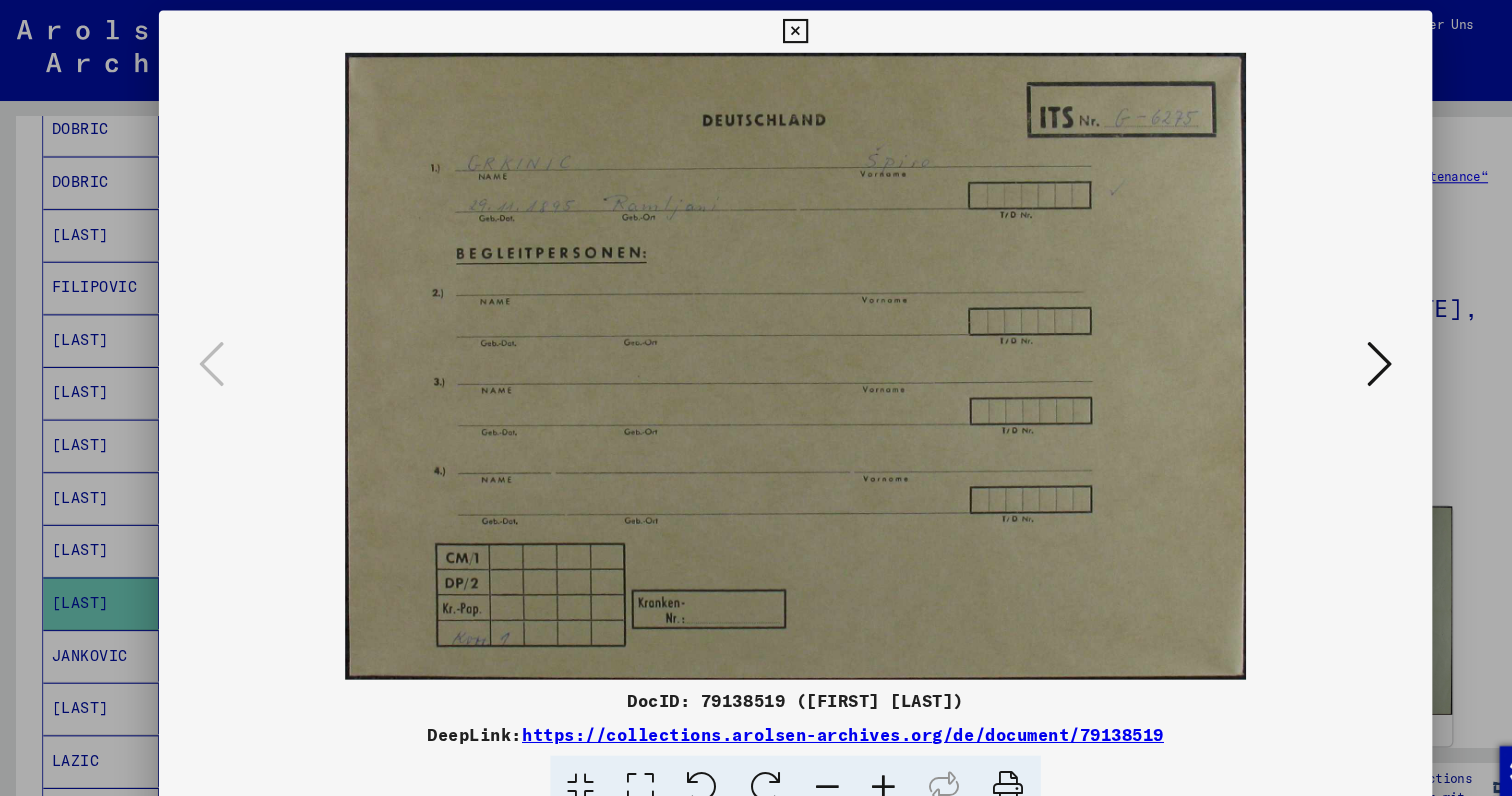 click at bounding box center (1311, 346) 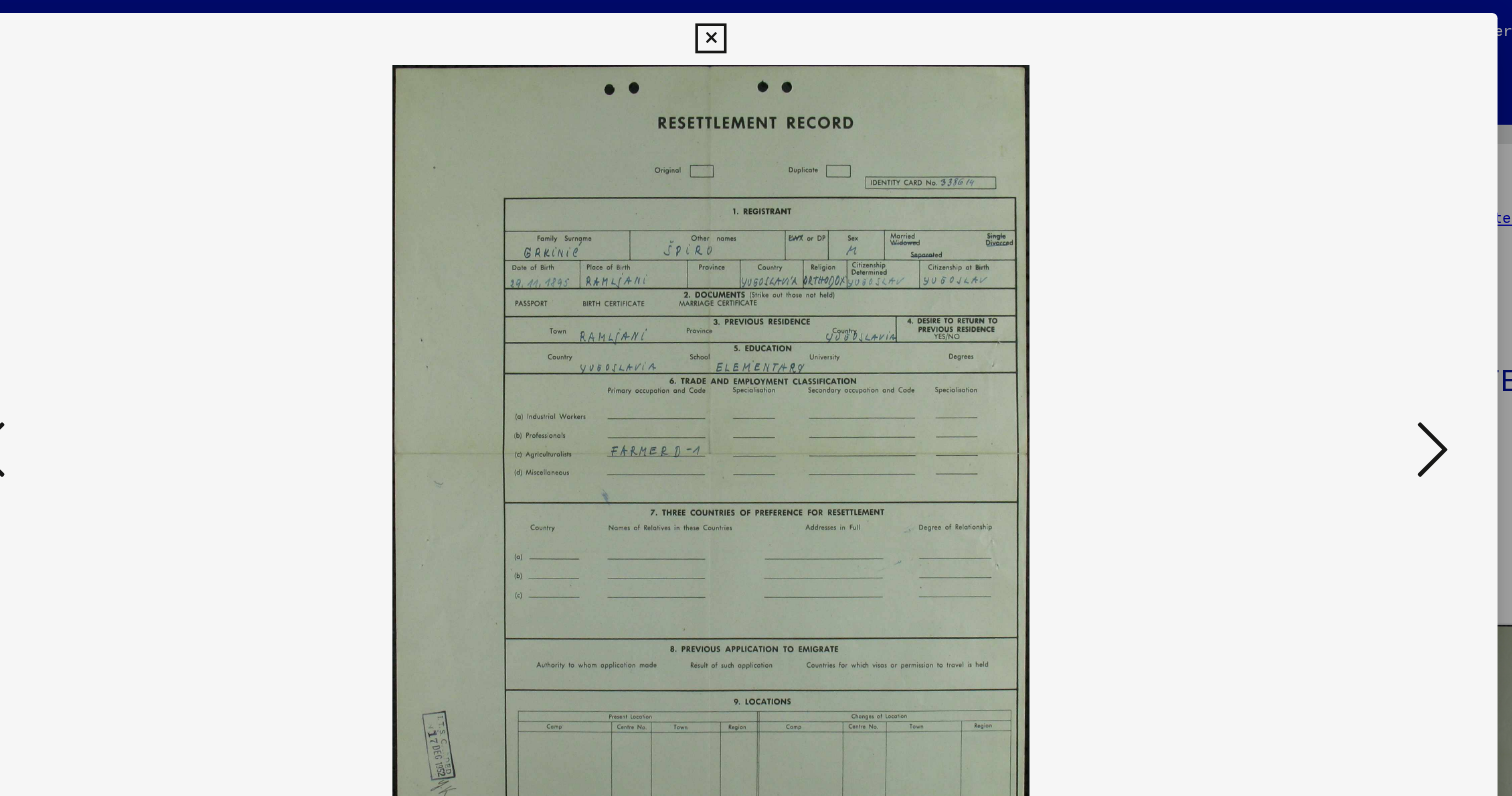 click at bounding box center (1311, 346) 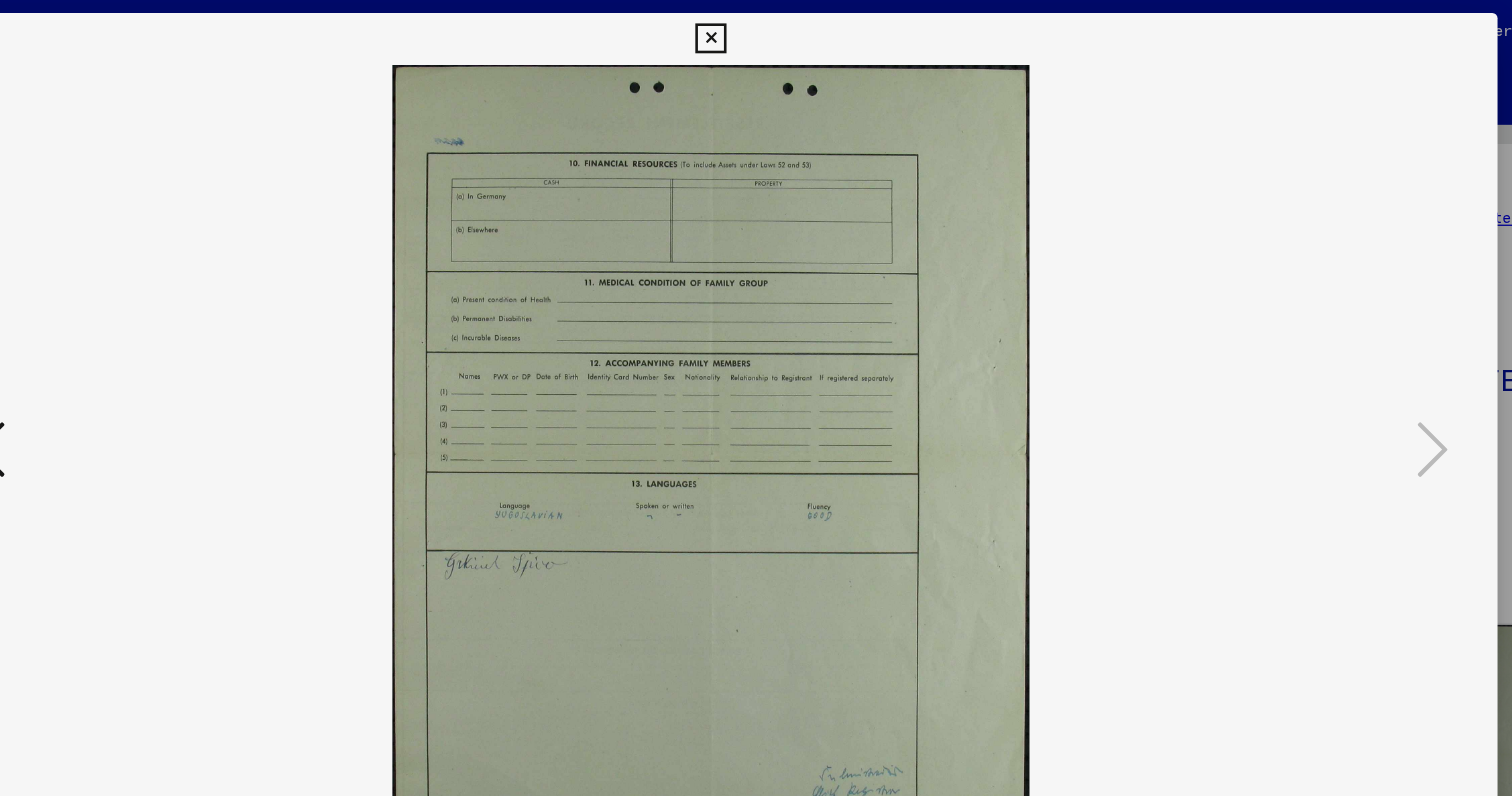 click at bounding box center [755, 30] 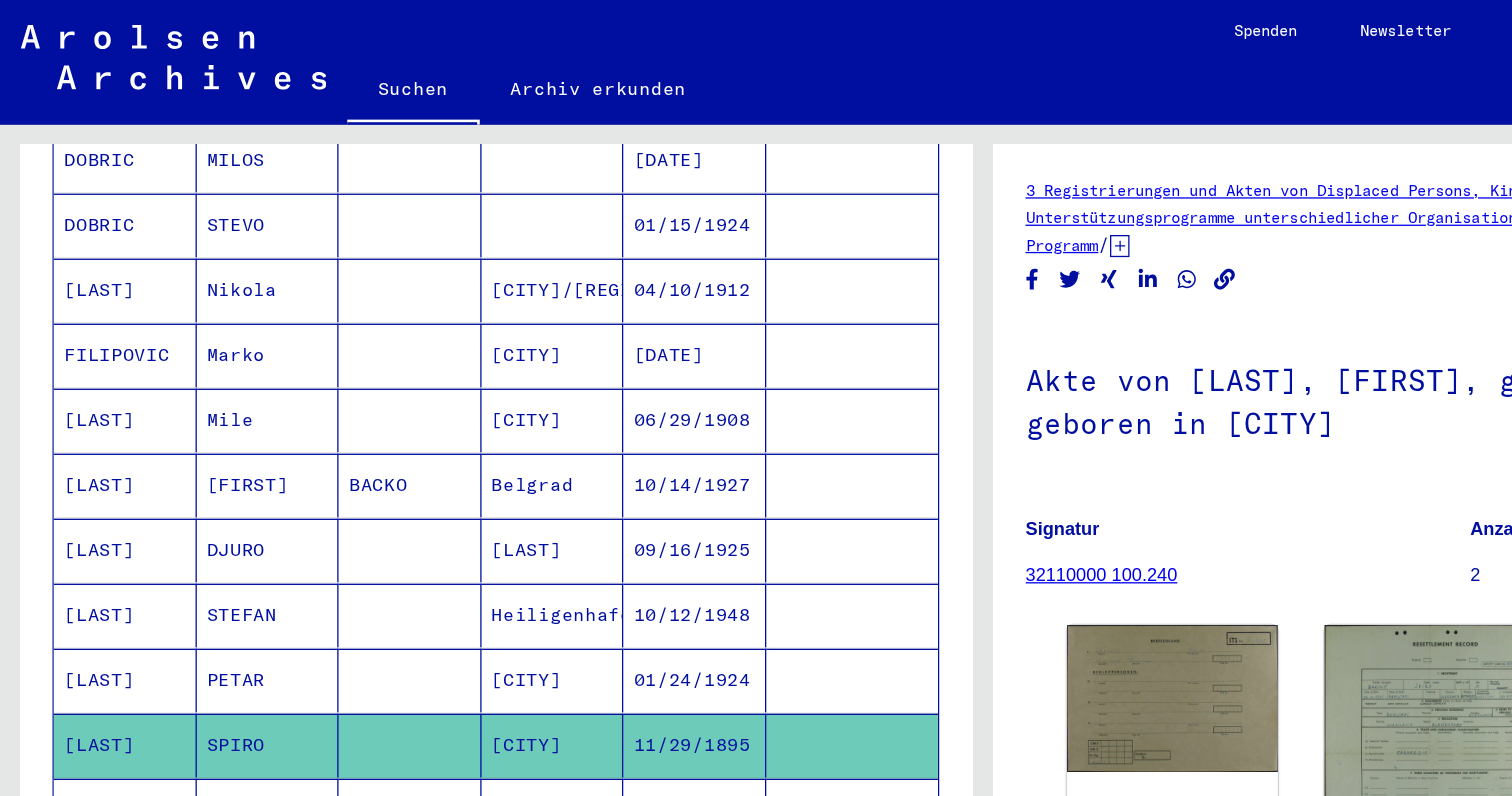 scroll, scrollTop: 0, scrollLeft: 0, axis: both 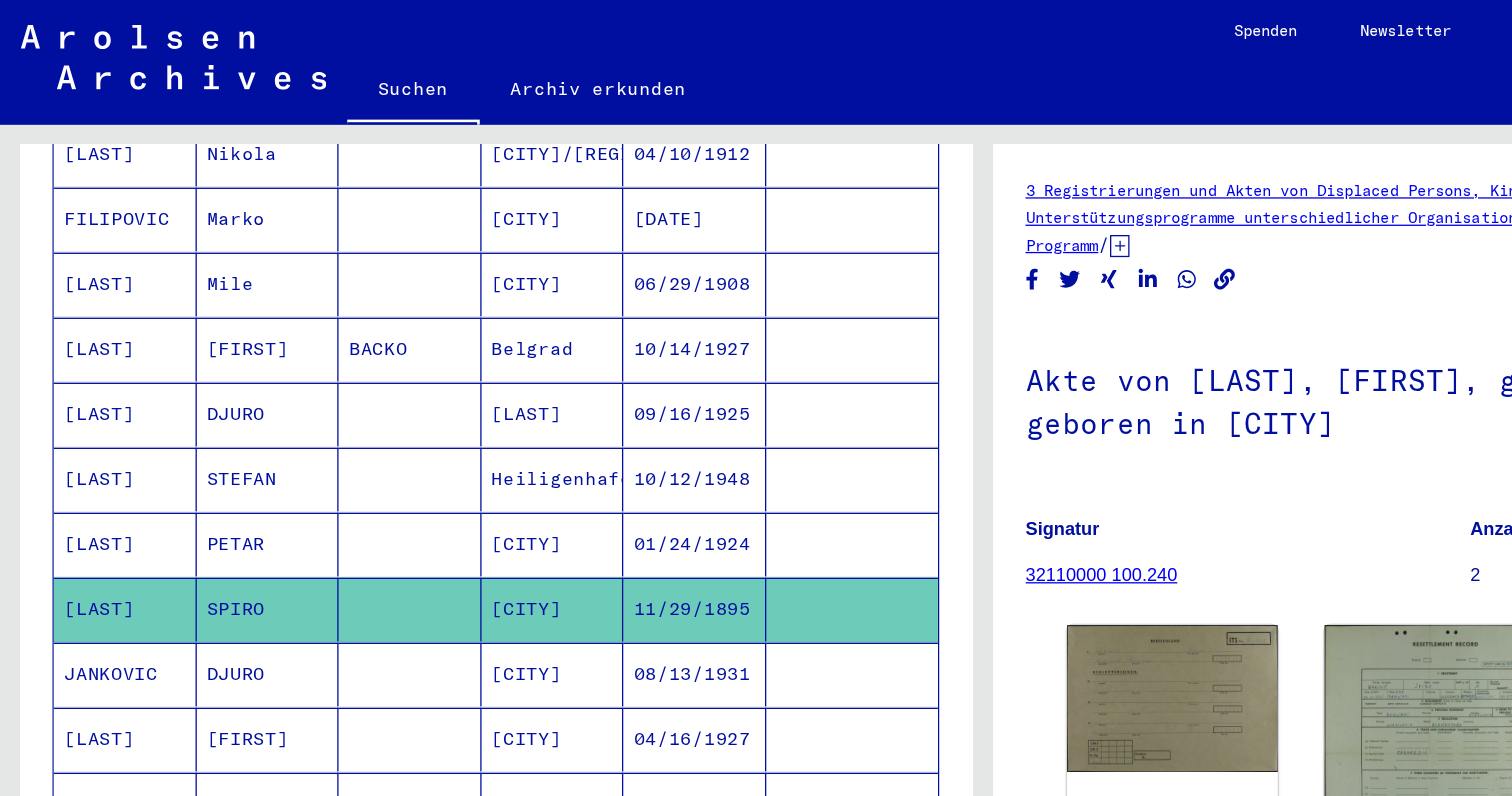 click on "PETAR" at bounding box center (206, 468) 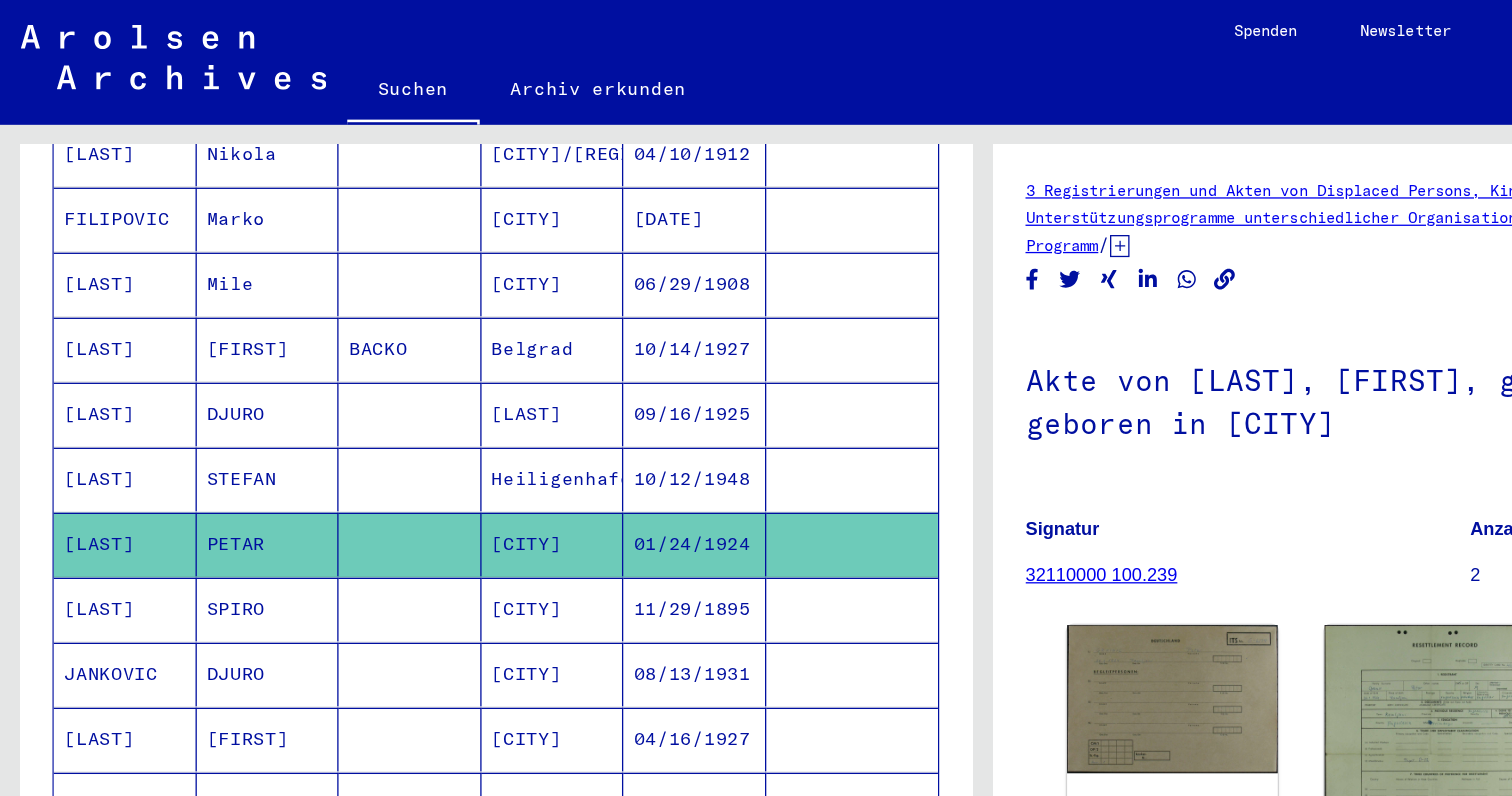 scroll, scrollTop: 0, scrollLeft: 0, axis: both 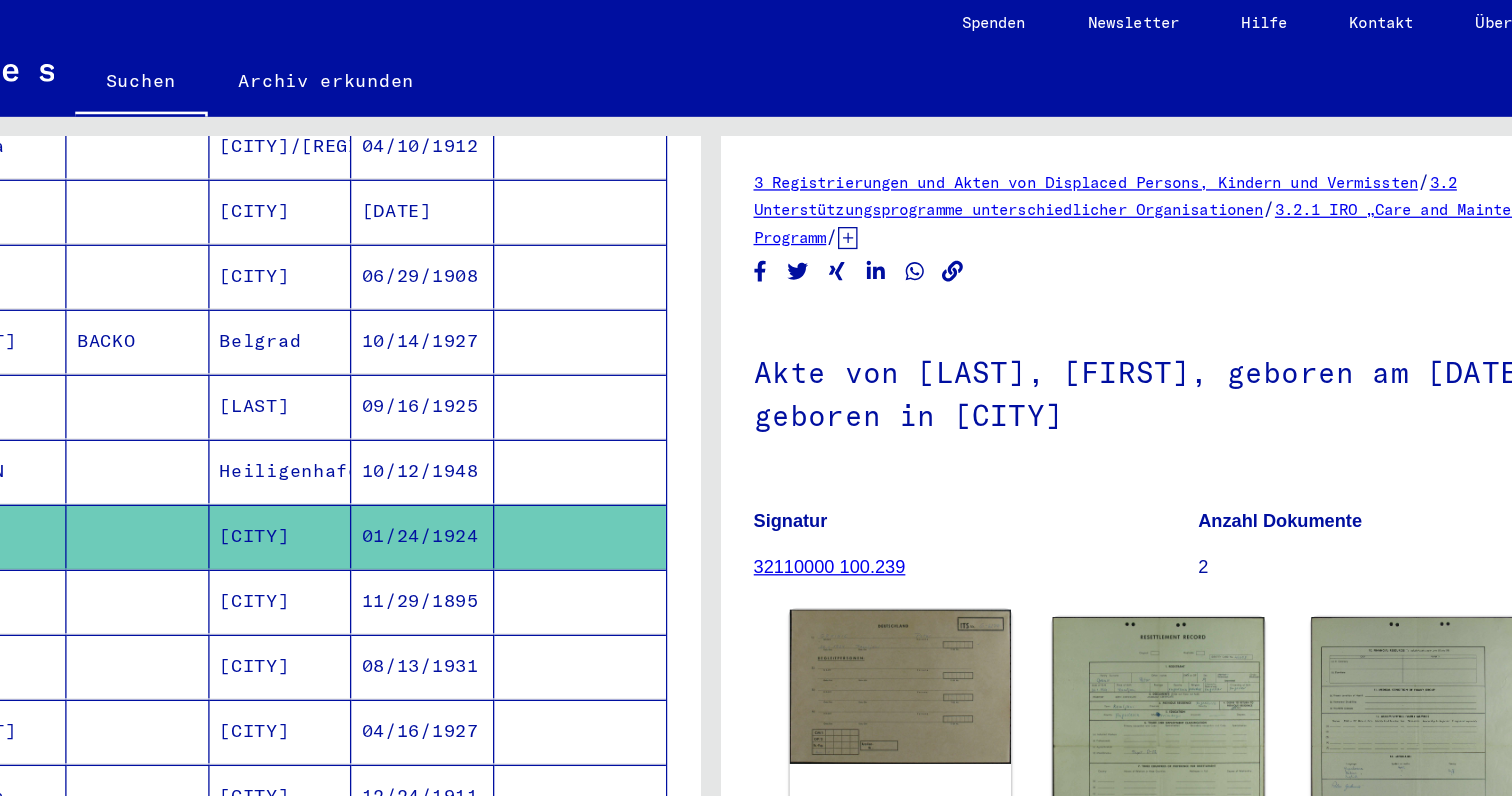 click 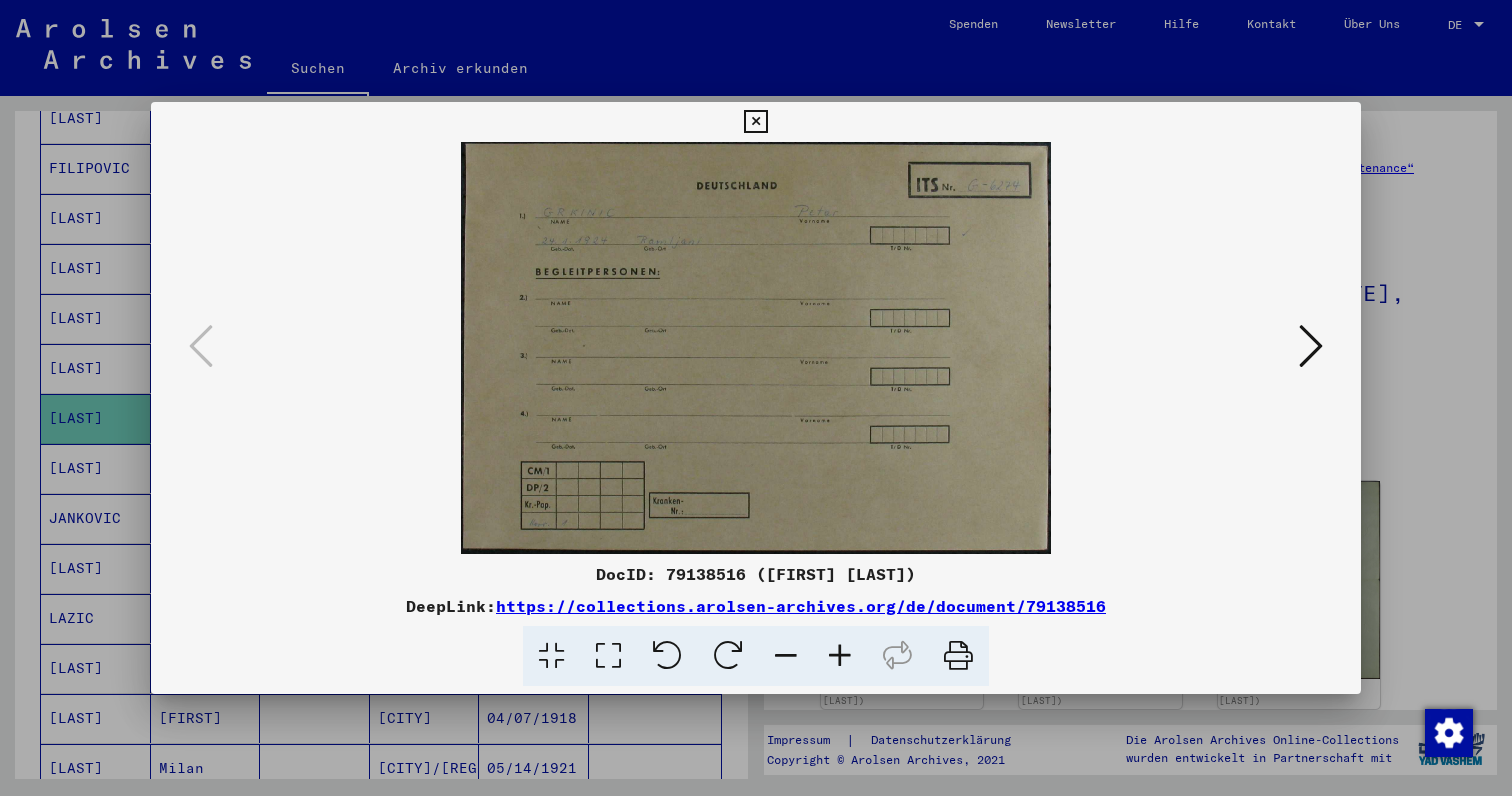 click at bounding box center (1311, 346) 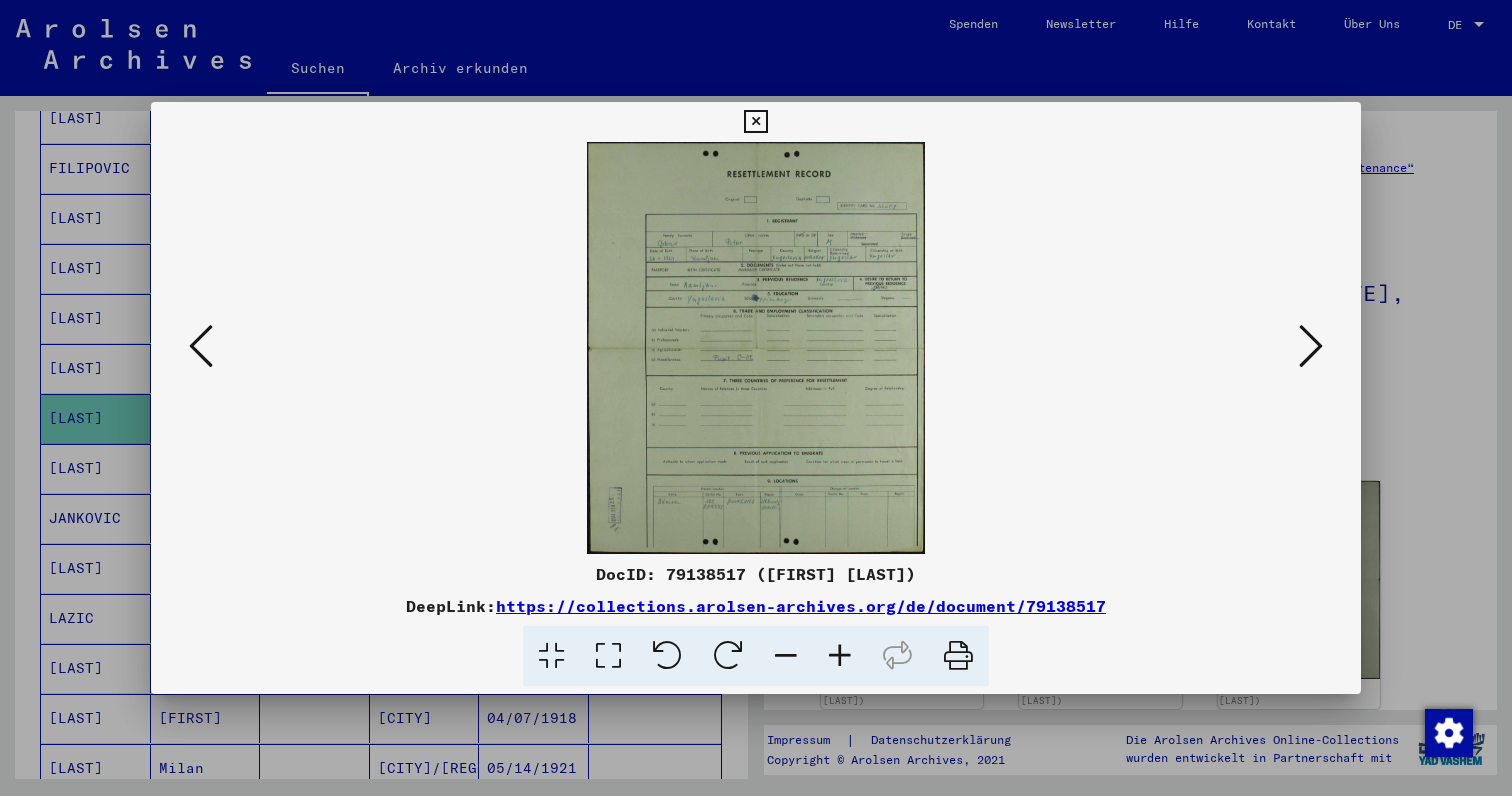 click at bounding box center (1311, 346) 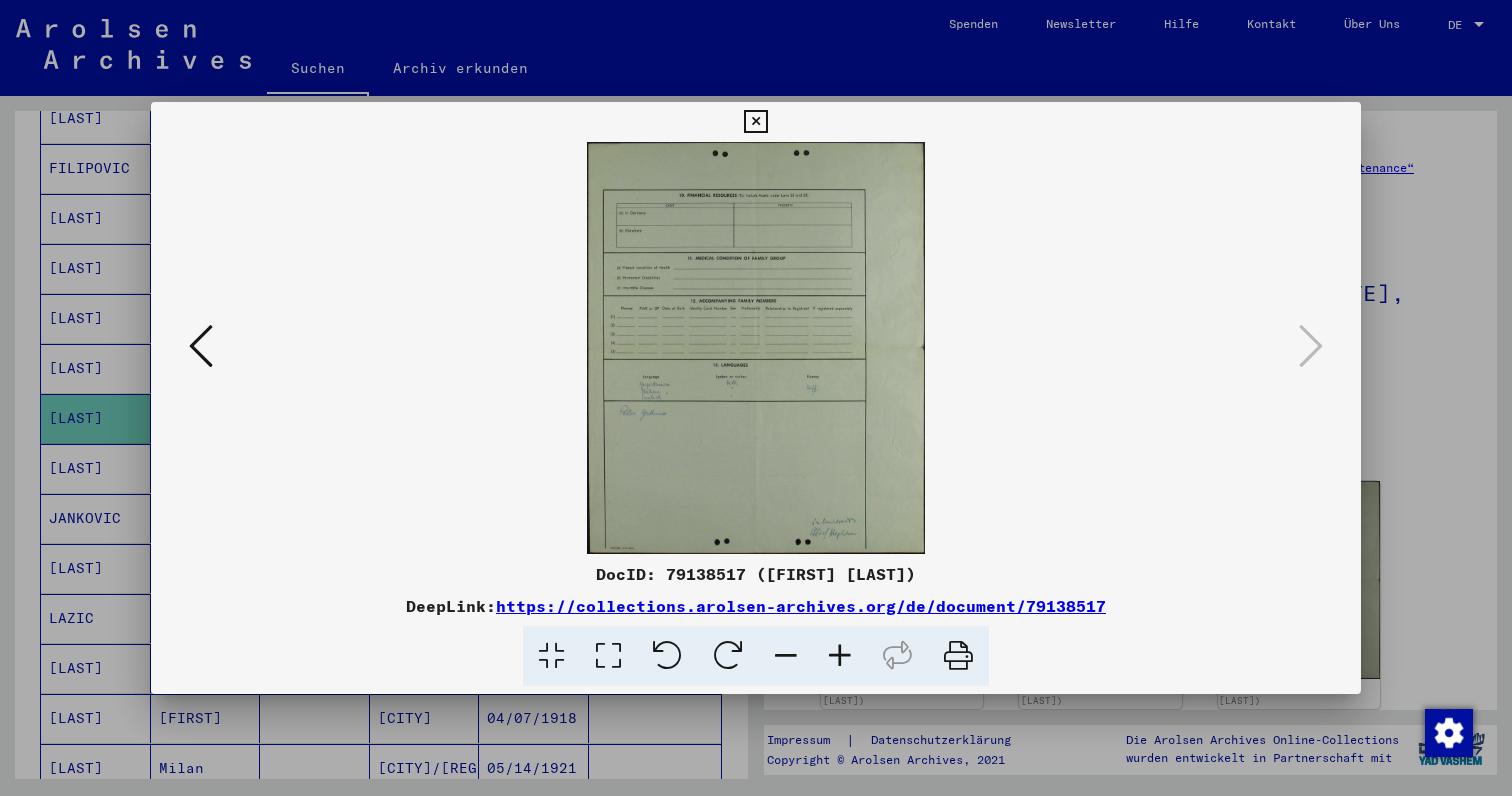 click at bounding box center [755, 122] 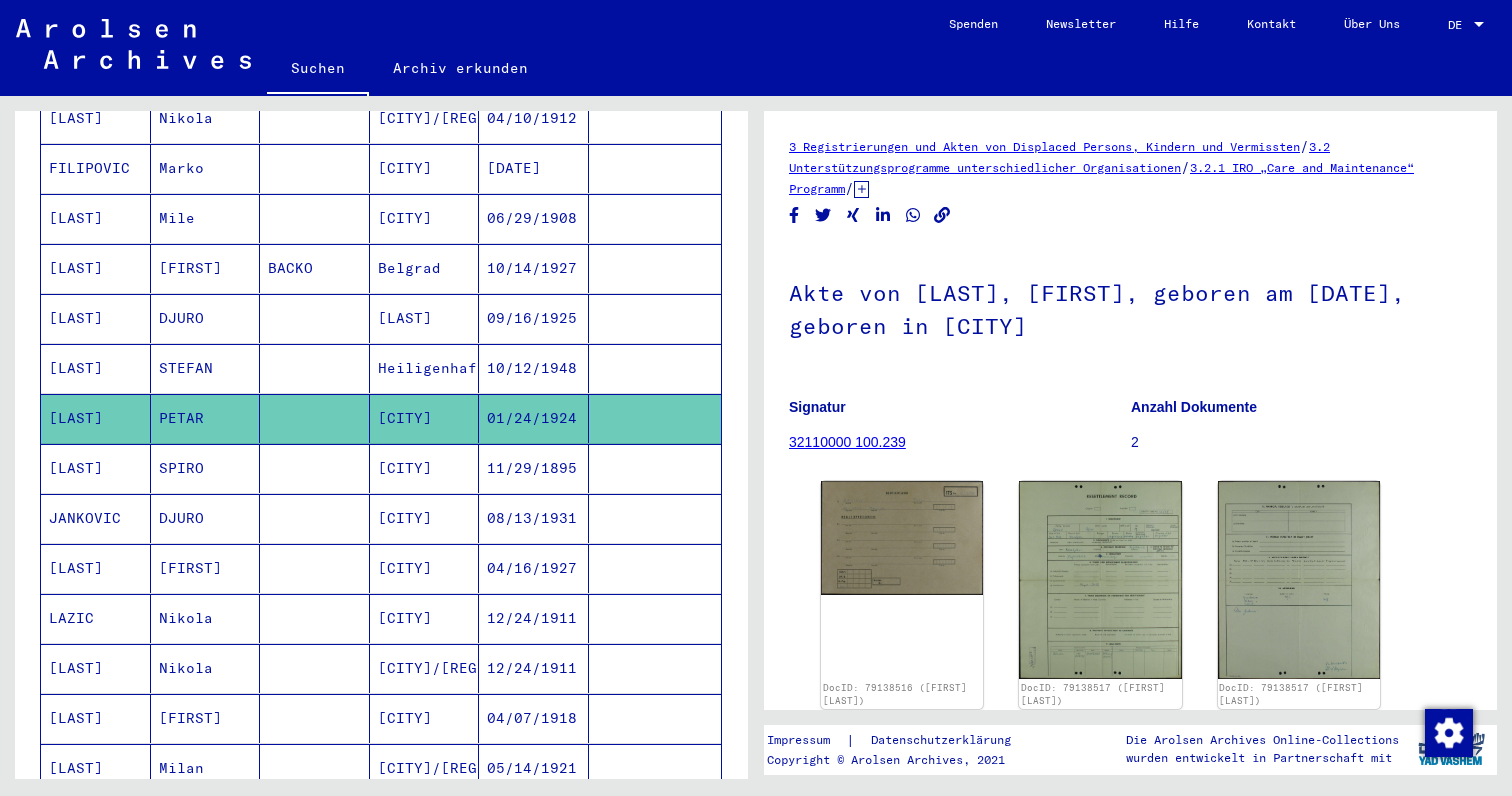 scroll, scrollTop: 1003, scrollLeft: 0, axis: vertical 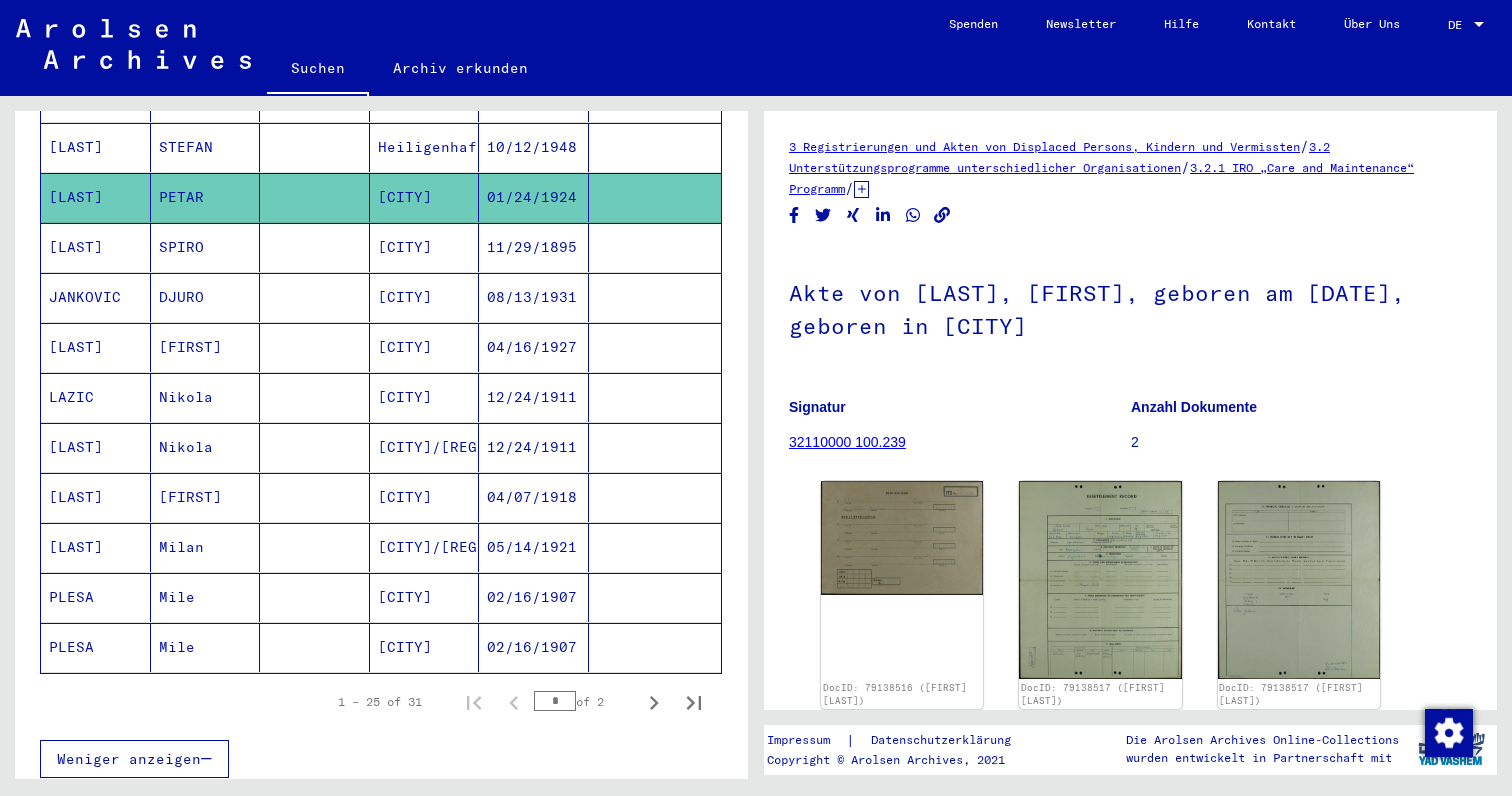 click at bounding box center (315, 547) 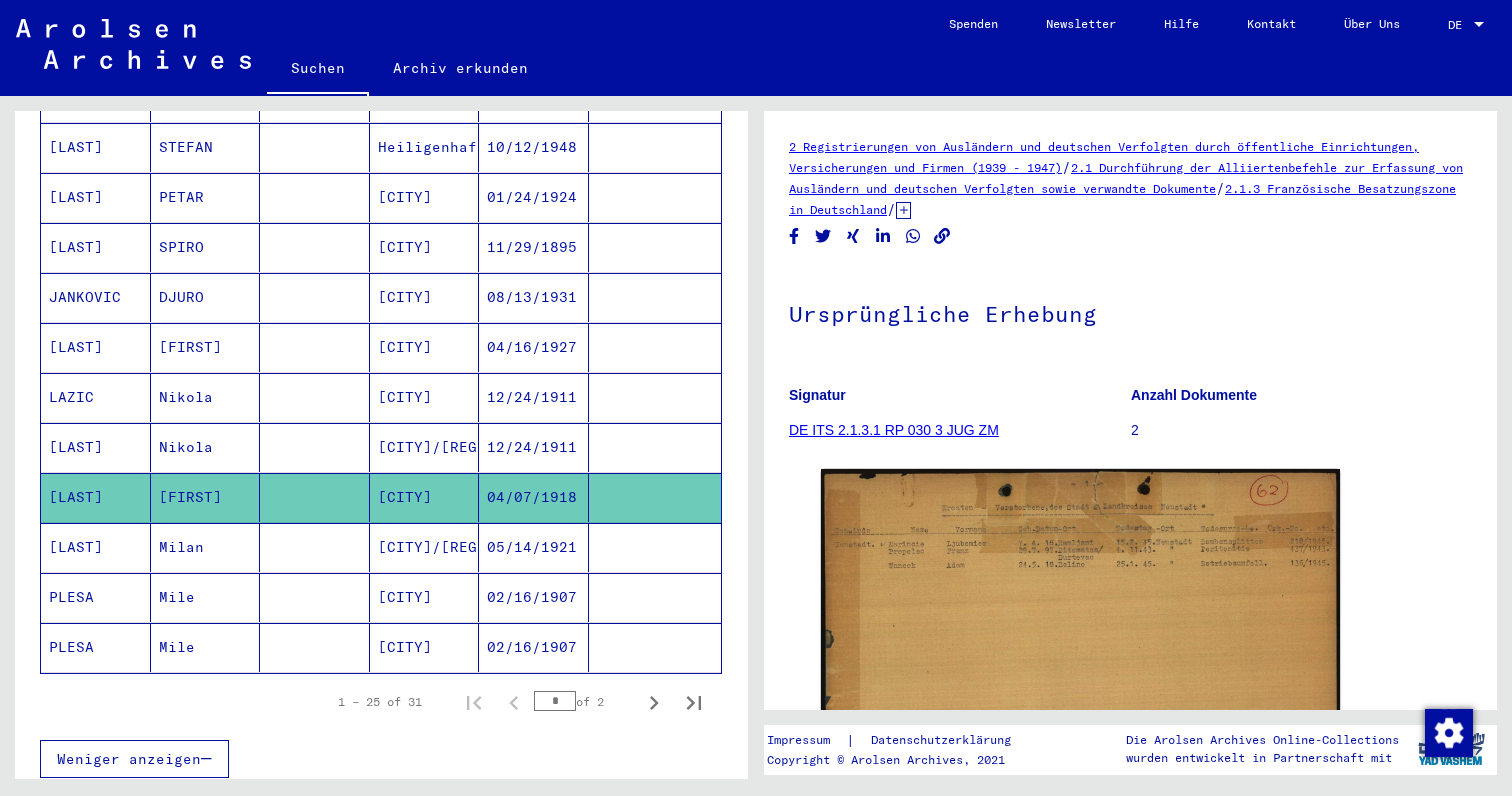 scroll, scrollTop: 0, scrollLeft: 0, axis: both 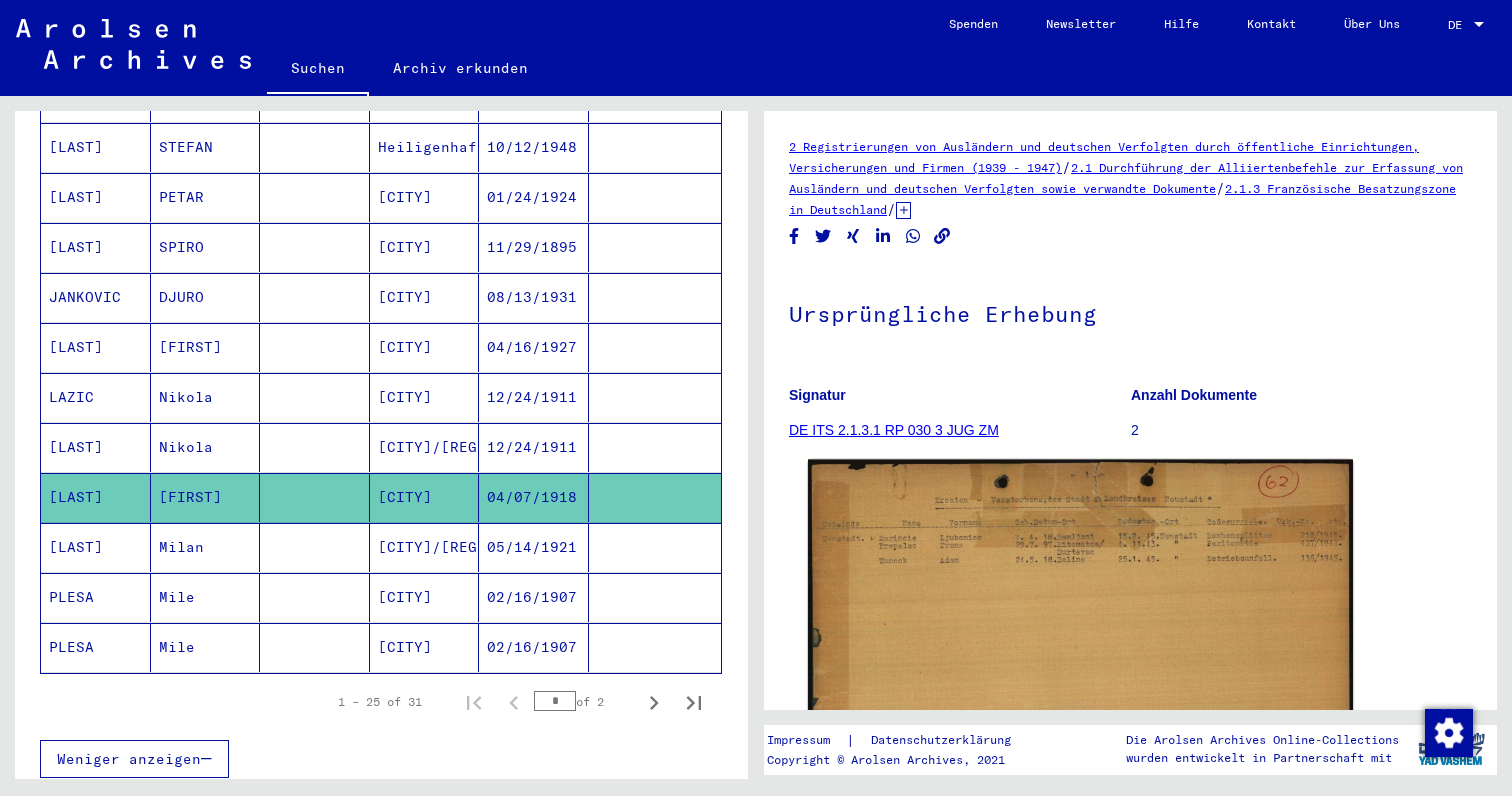 click 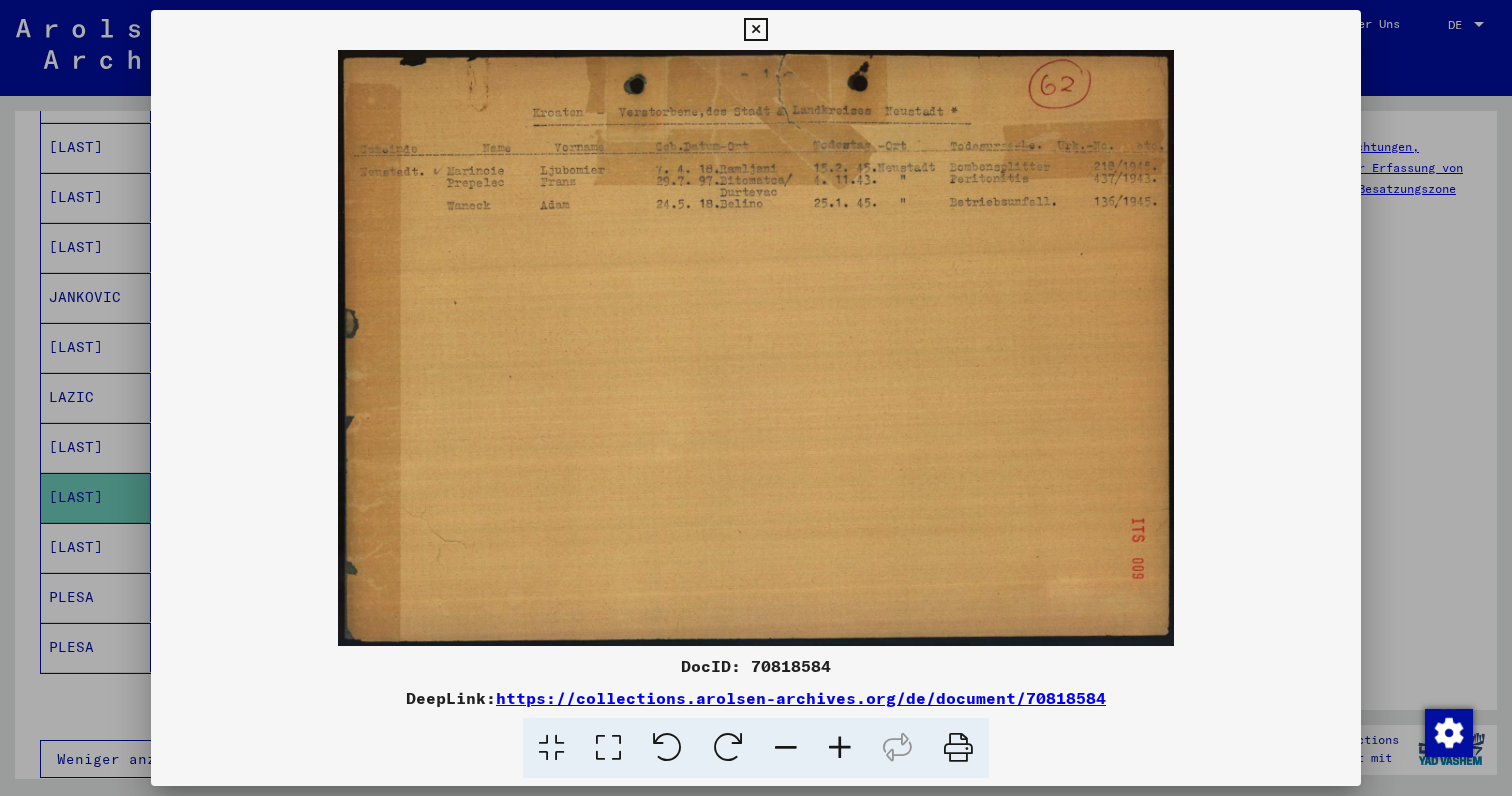 click at bounding box center (755, 30) 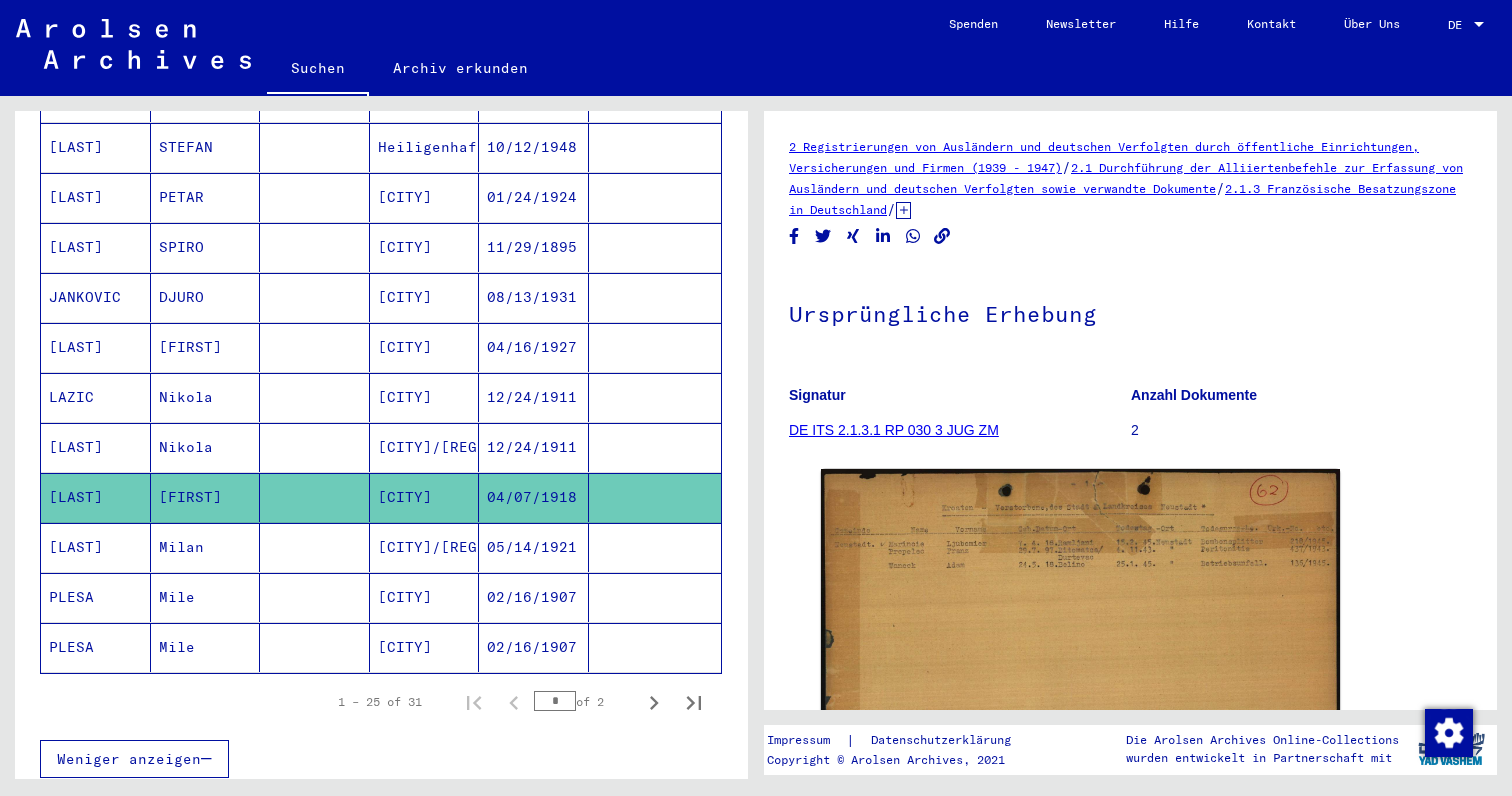 click at bounding box center [315, 597] 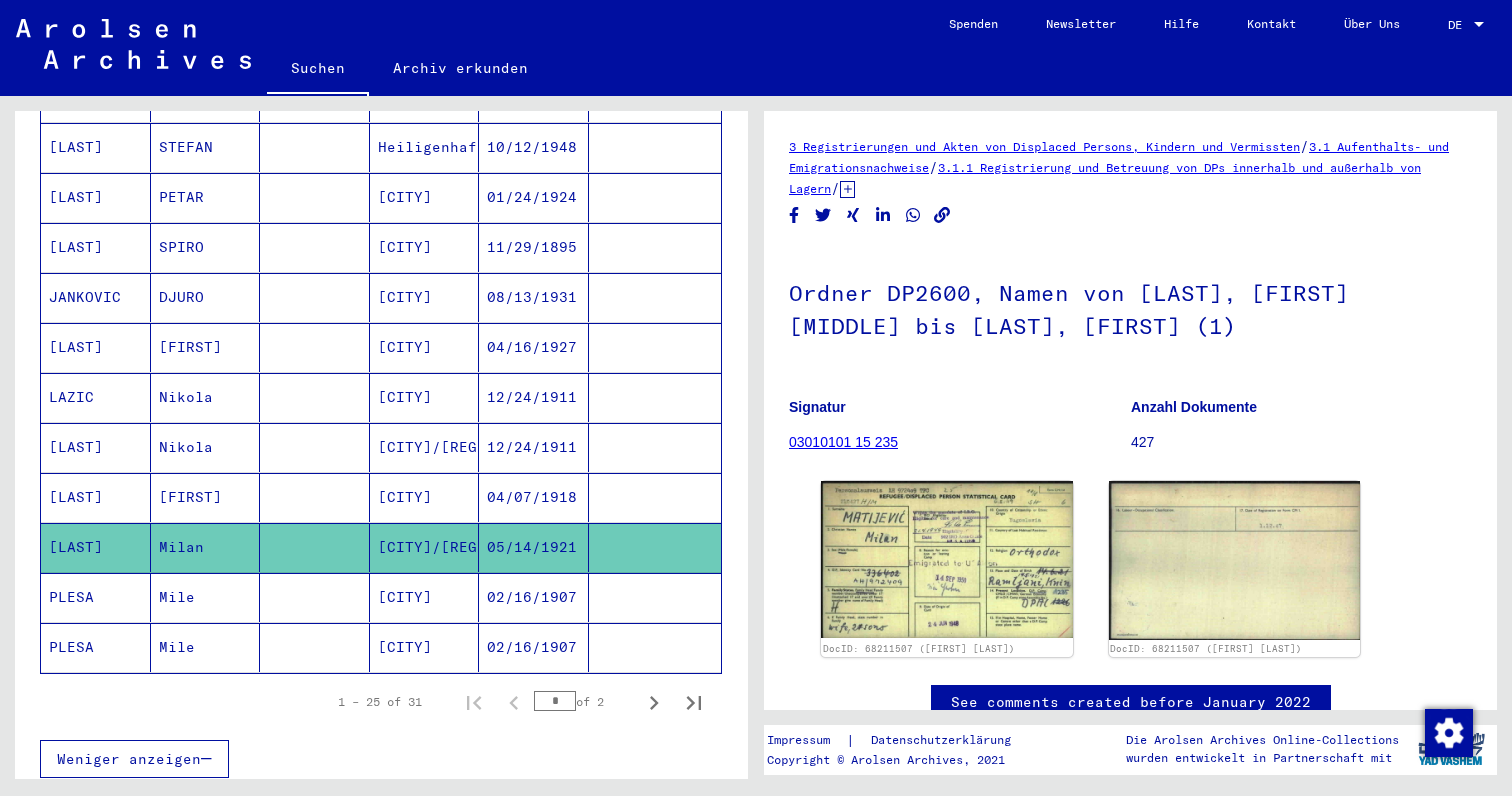 scroll, scrollTop: 0, scrollLeft: 0, axis: both 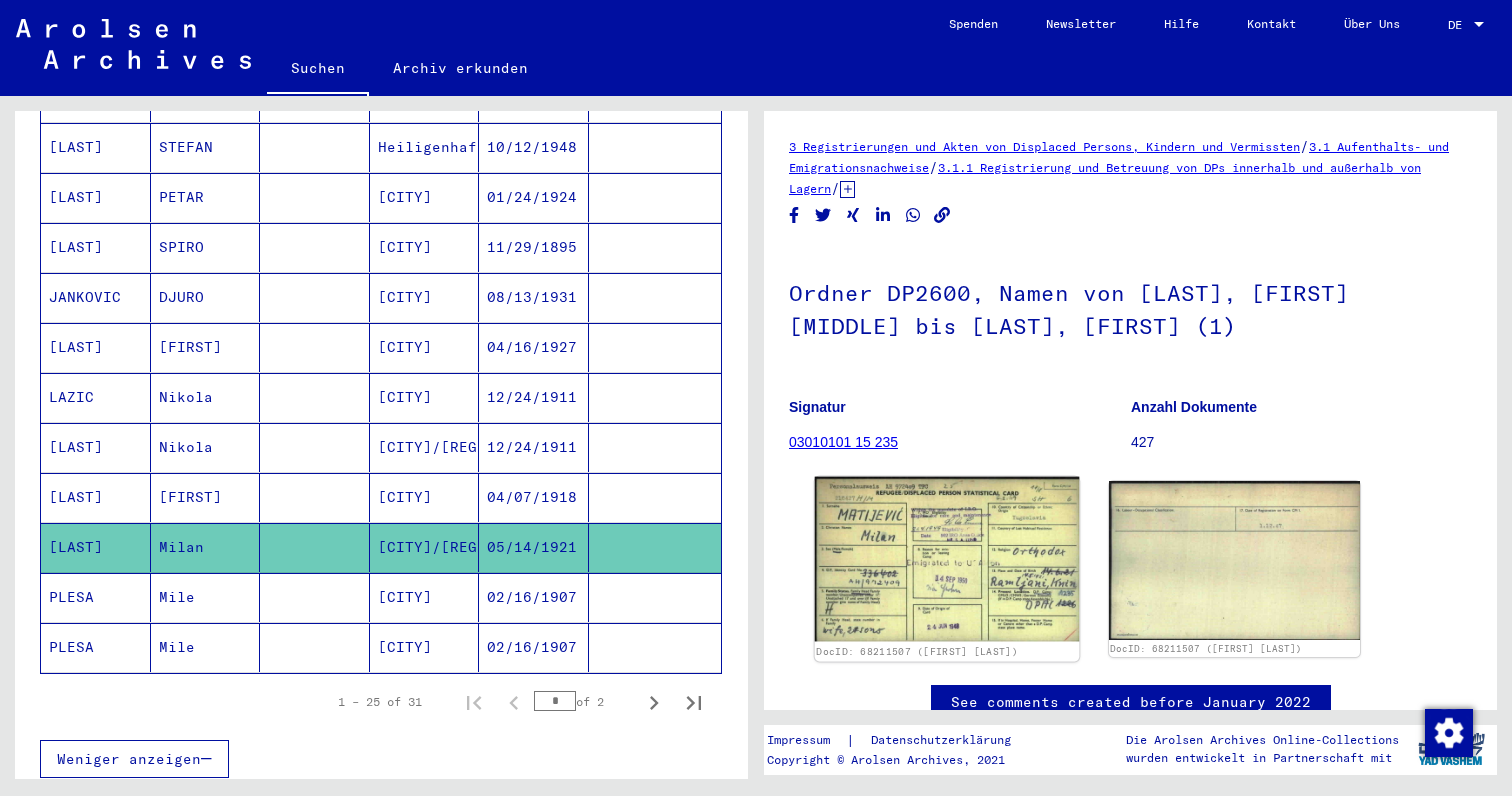 click 